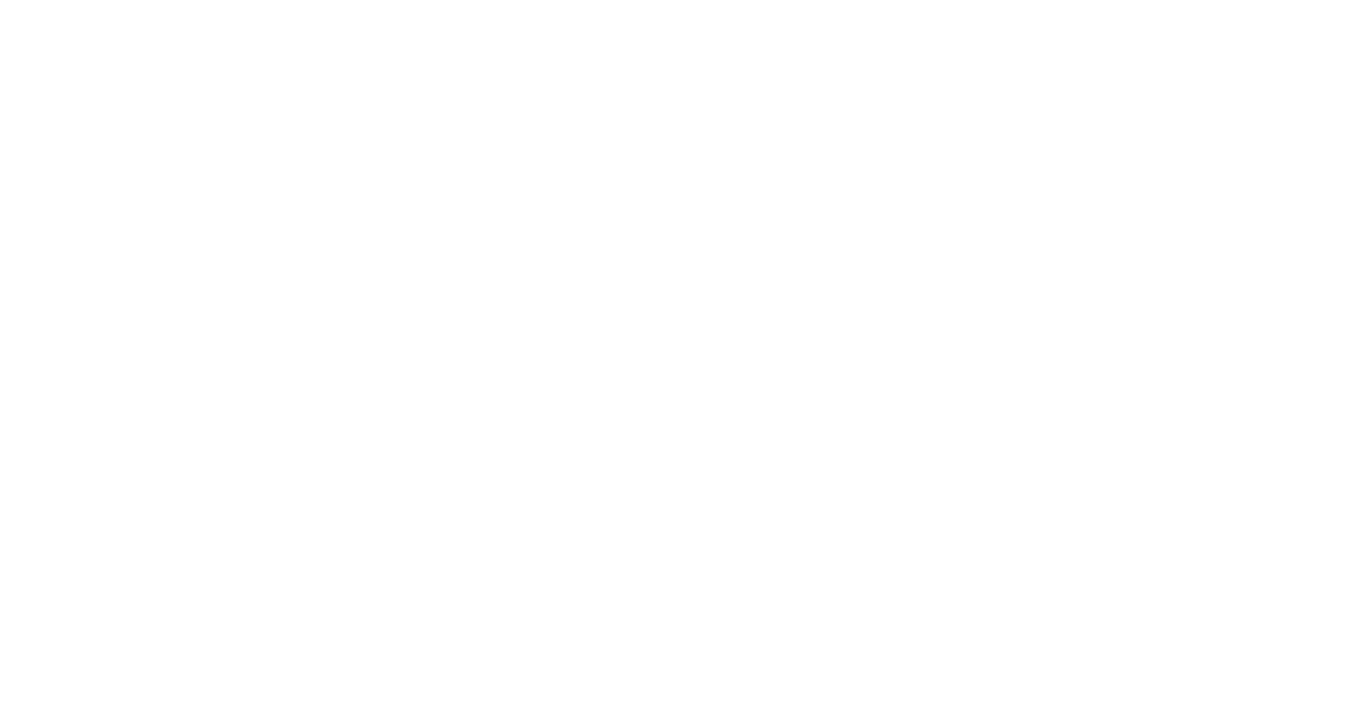 scroll, scrollTop: 0, scrollLeft: 0, axis: both 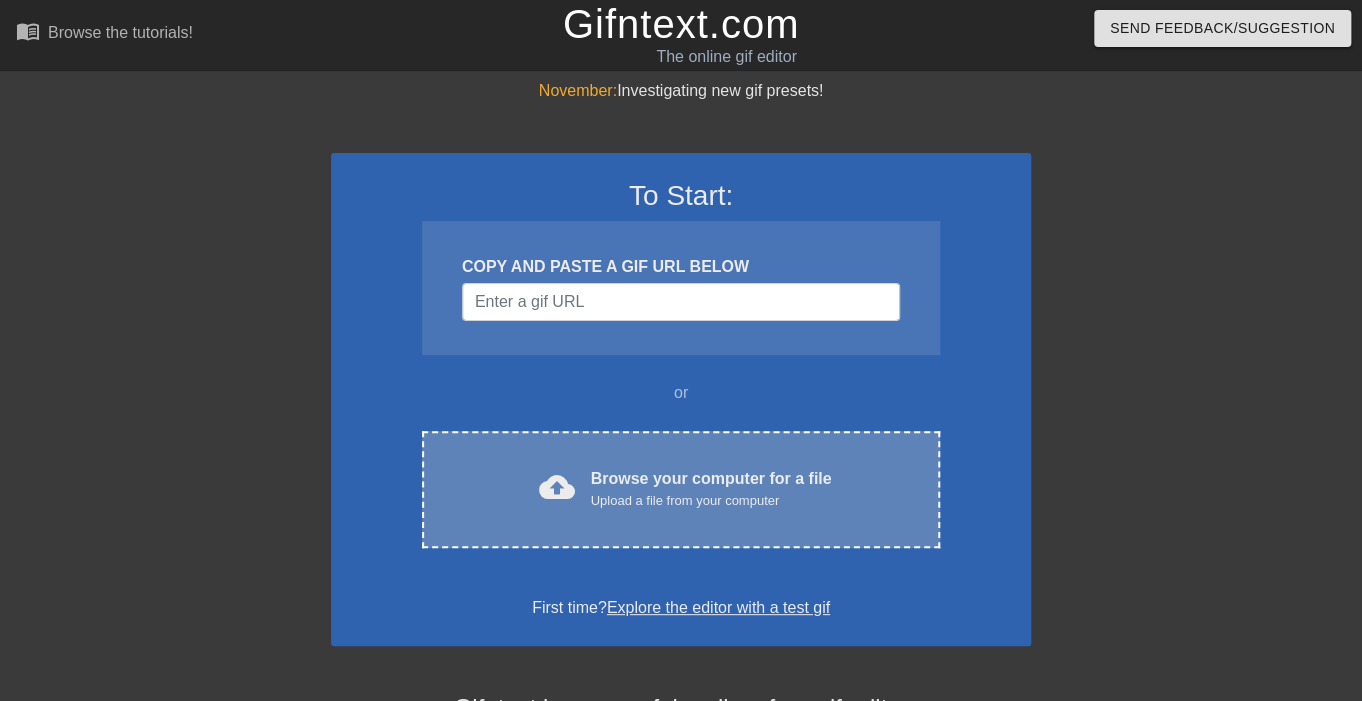 click on "cloud_upload Browse your computer for a file Upload a file from your computer Choose files" at bounding box center [681, 489] 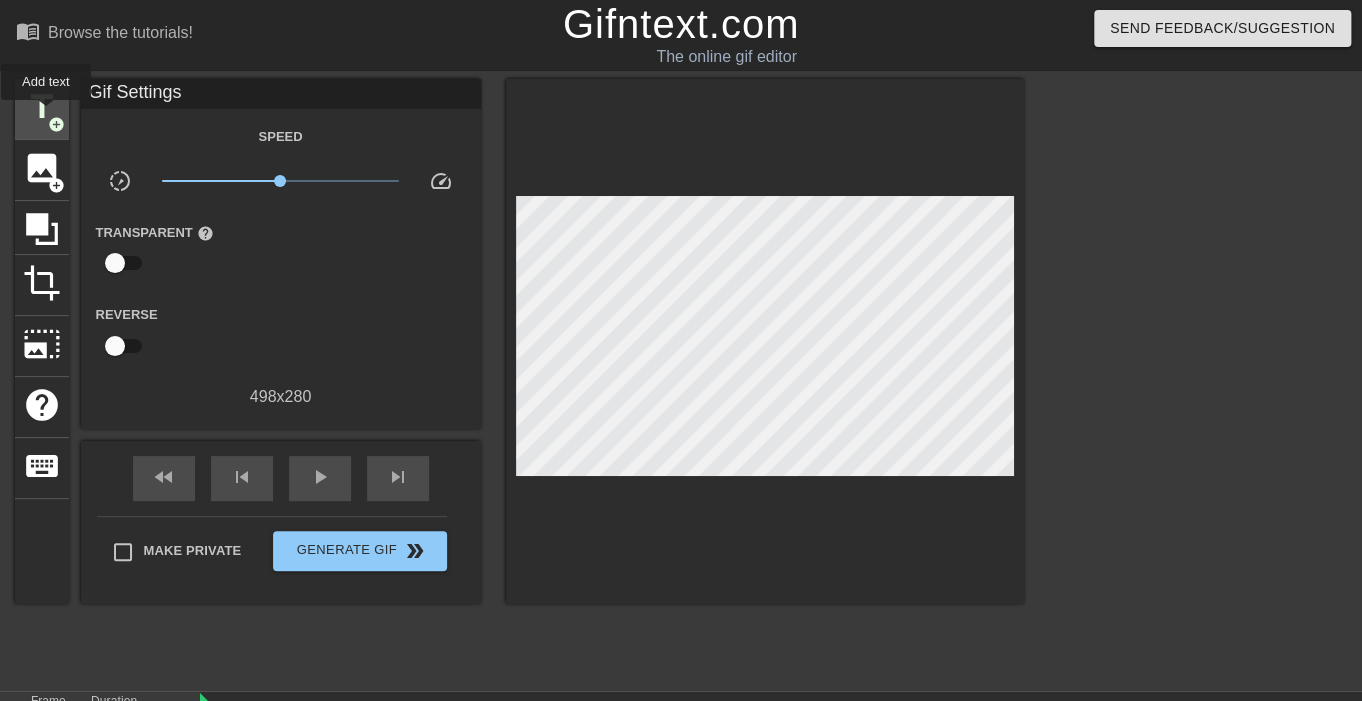 click on "add_circle" at bounding box center [56, 124] 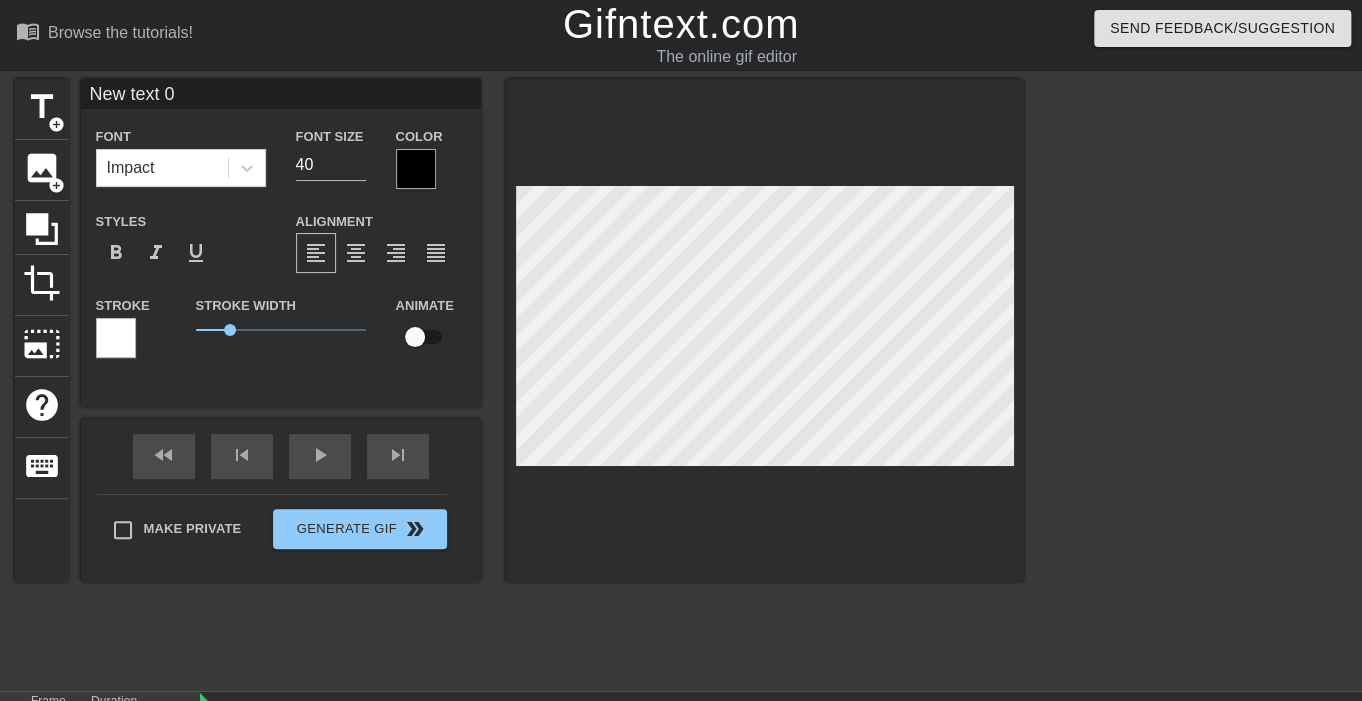 scroll, scrollTop: 0, scrollLeft: 1, axis: horizontal 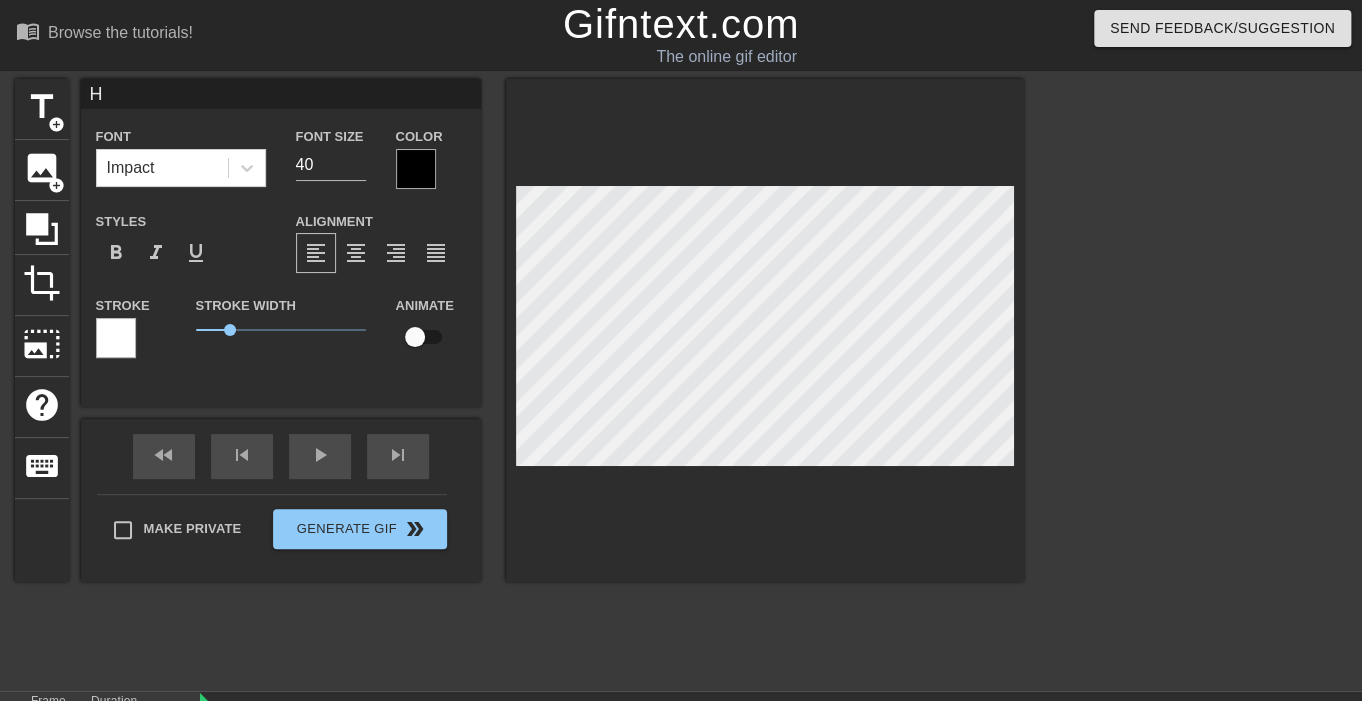 type on "HE" 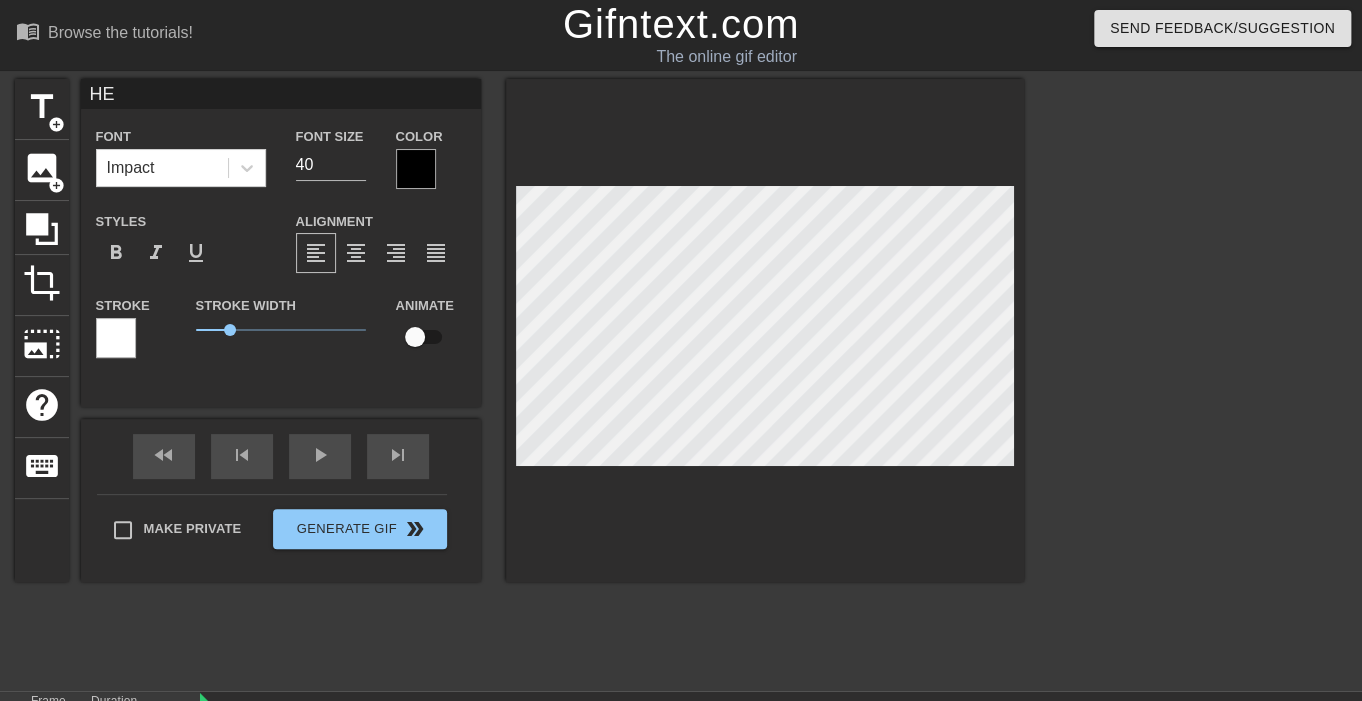type on "HEY" 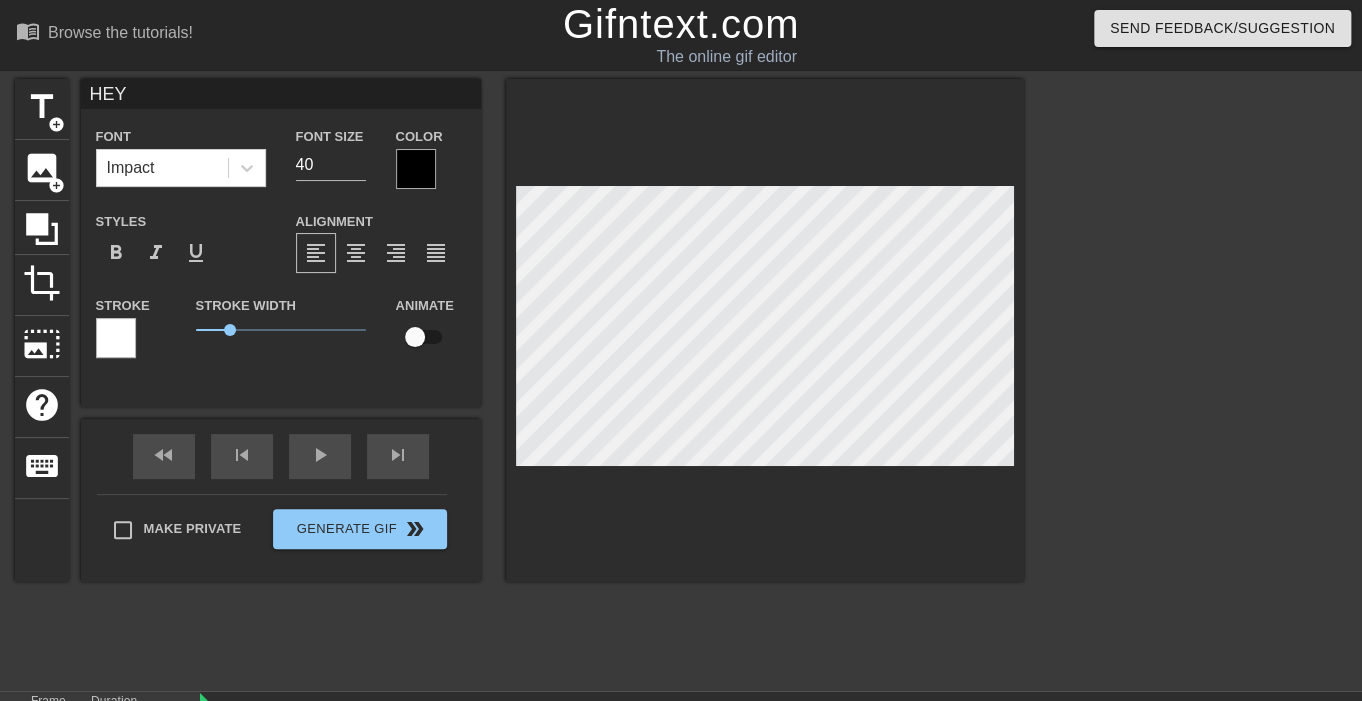type on "HEY!" 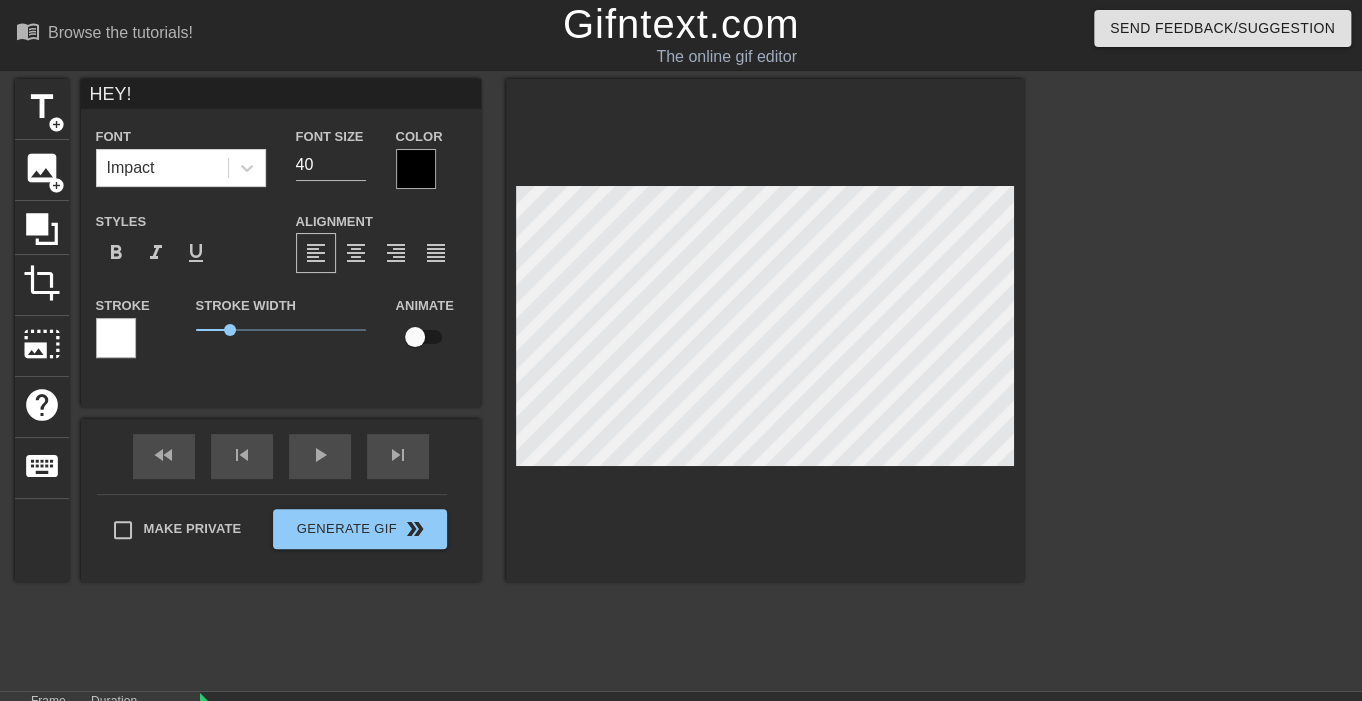 scroll, scrollTop: 0, scrollLeft: 0, axis: both 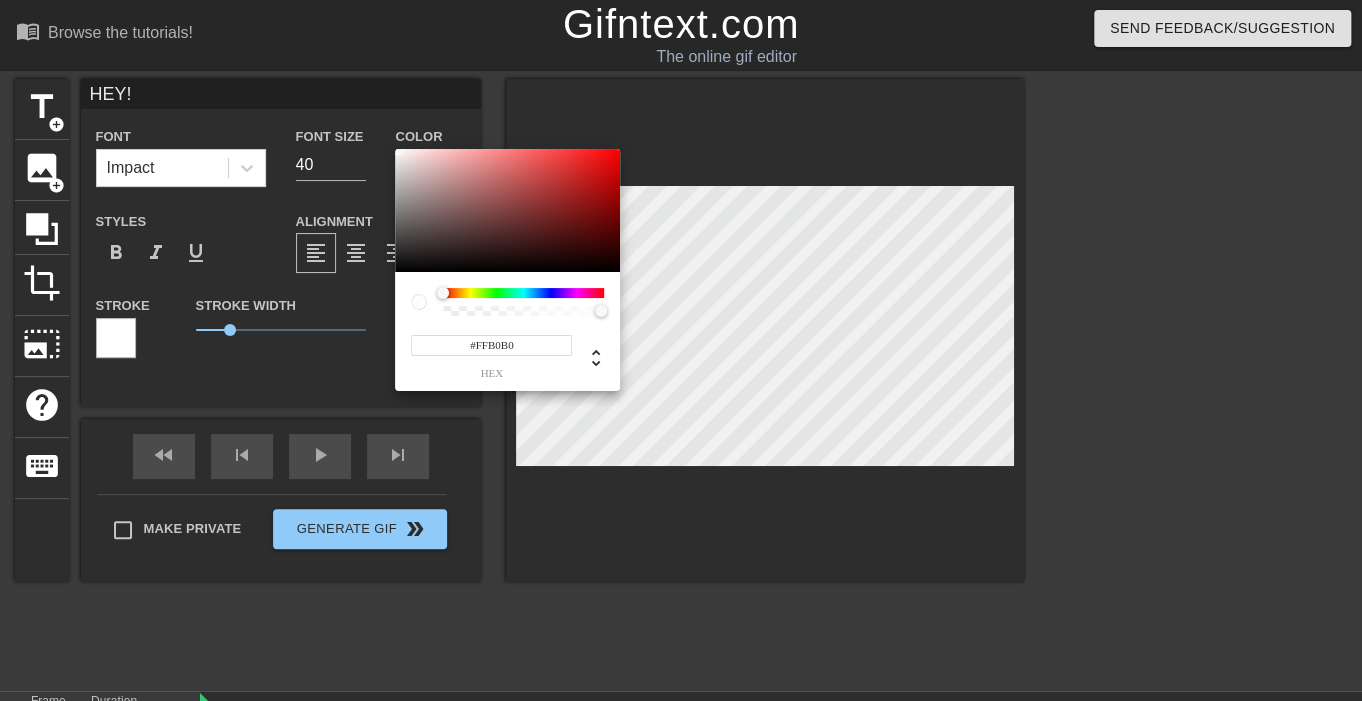 type on "#FFFFFF" 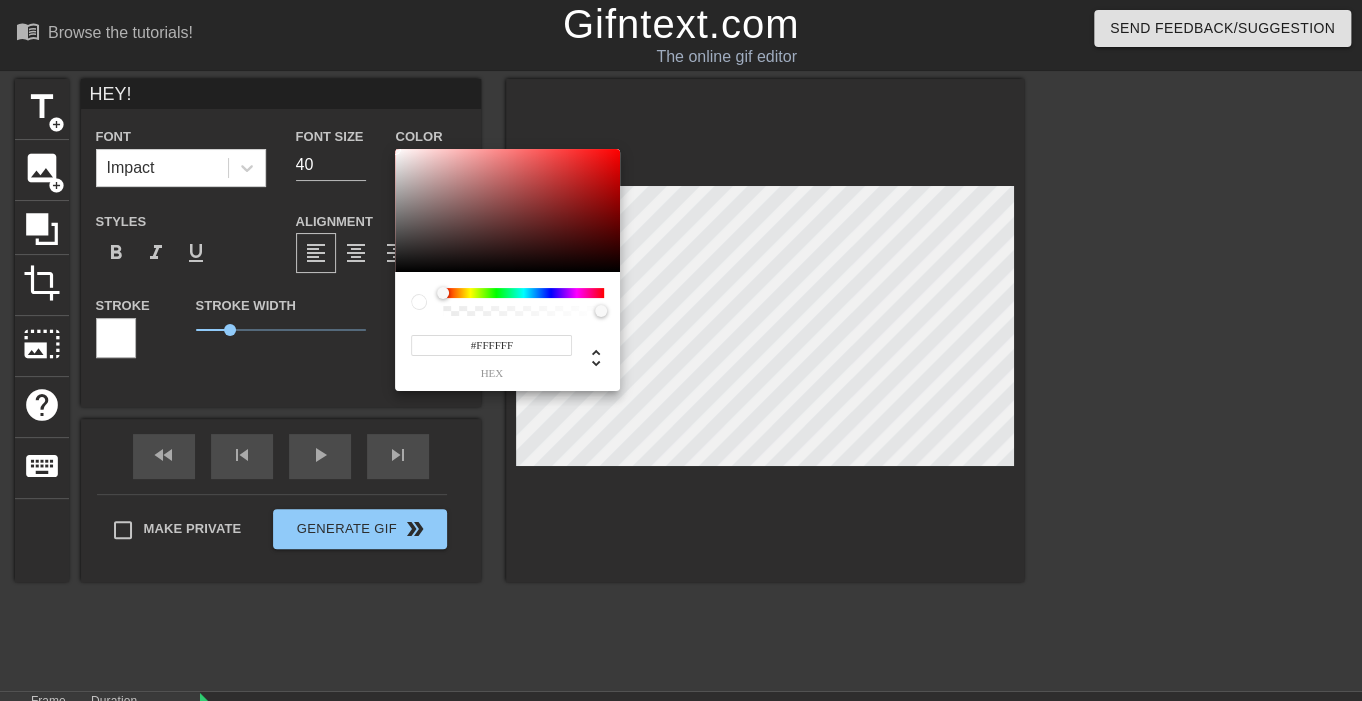 drag, startPoint x: 414, startPoint y: 200, endPoint x: 386, endPoint y: 141, distance: 65.30697 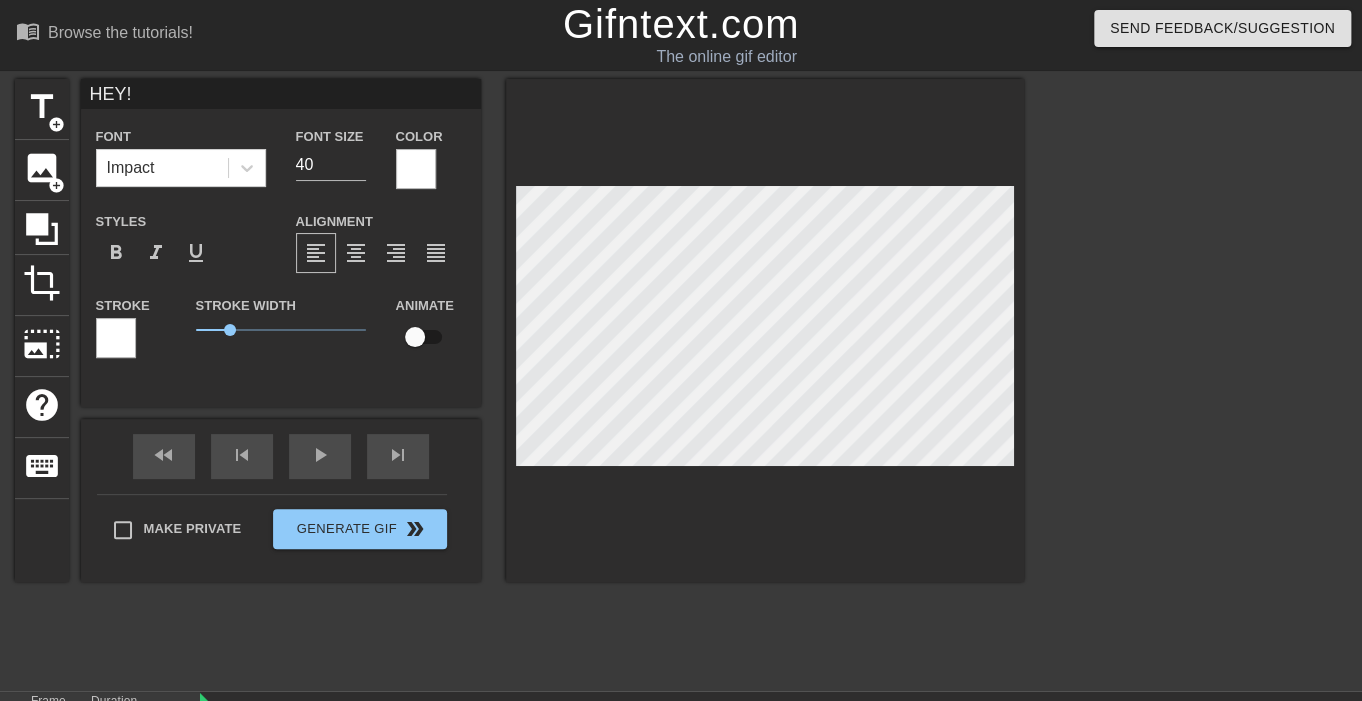 click at bounding box center (116, 338) 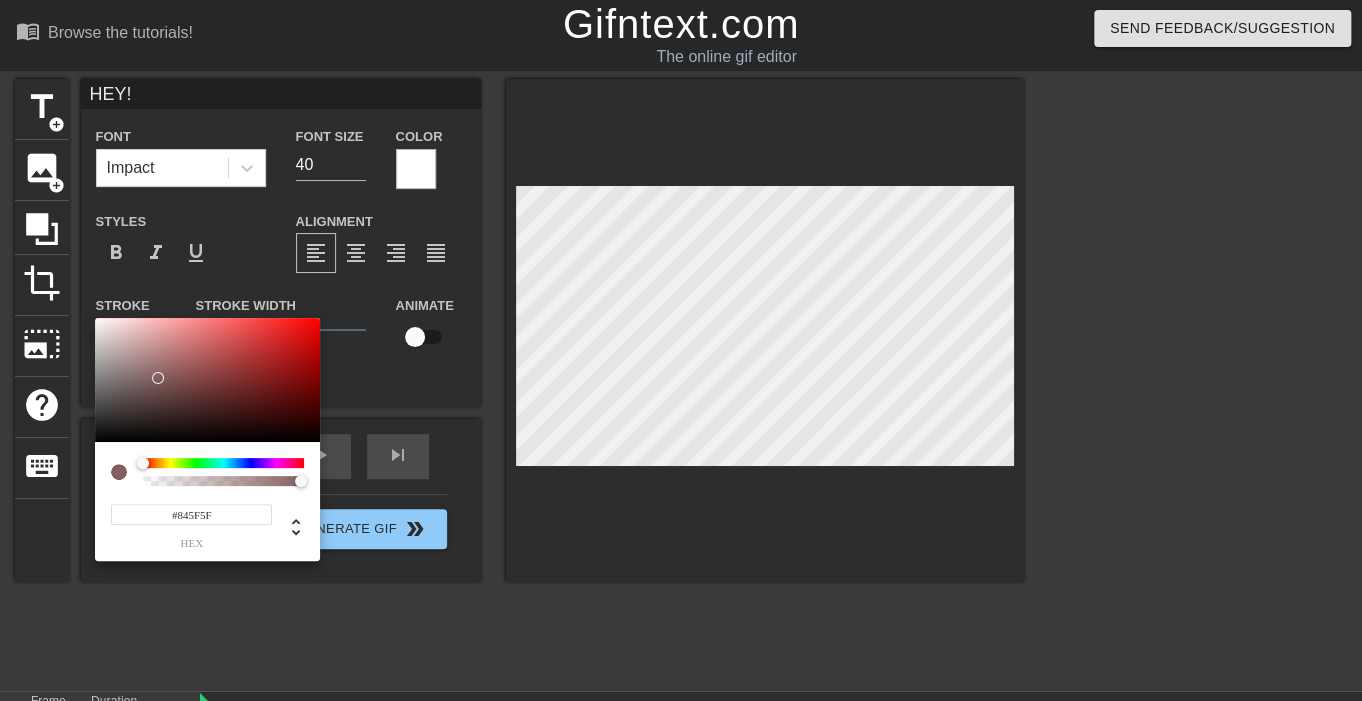 type on "#000000" 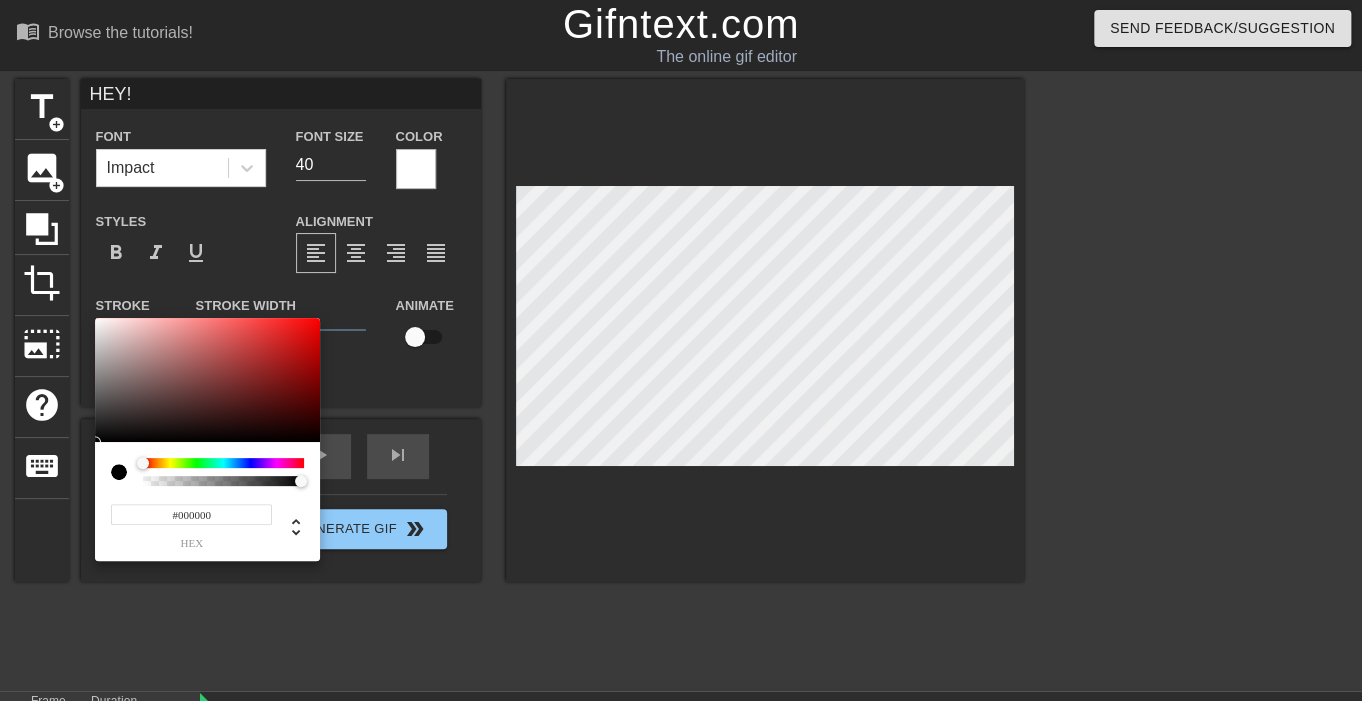 drag, startPoint x: 174, startPoint y: 359, endPoint x: 67, endPoint y: 476, distance: 158.54968 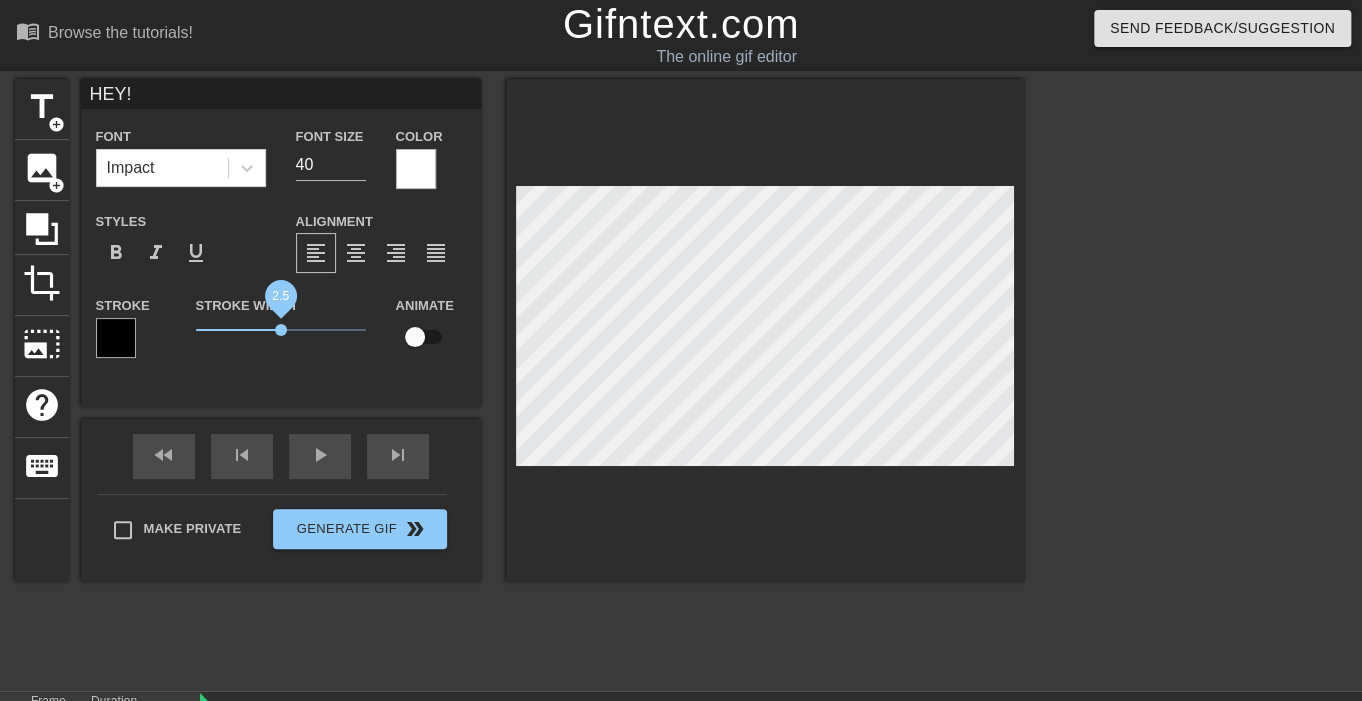 drag, startPoint x: 230, startPoint y: 330, endPoint x: 281, endPoint y: 343, distance: 52.63079 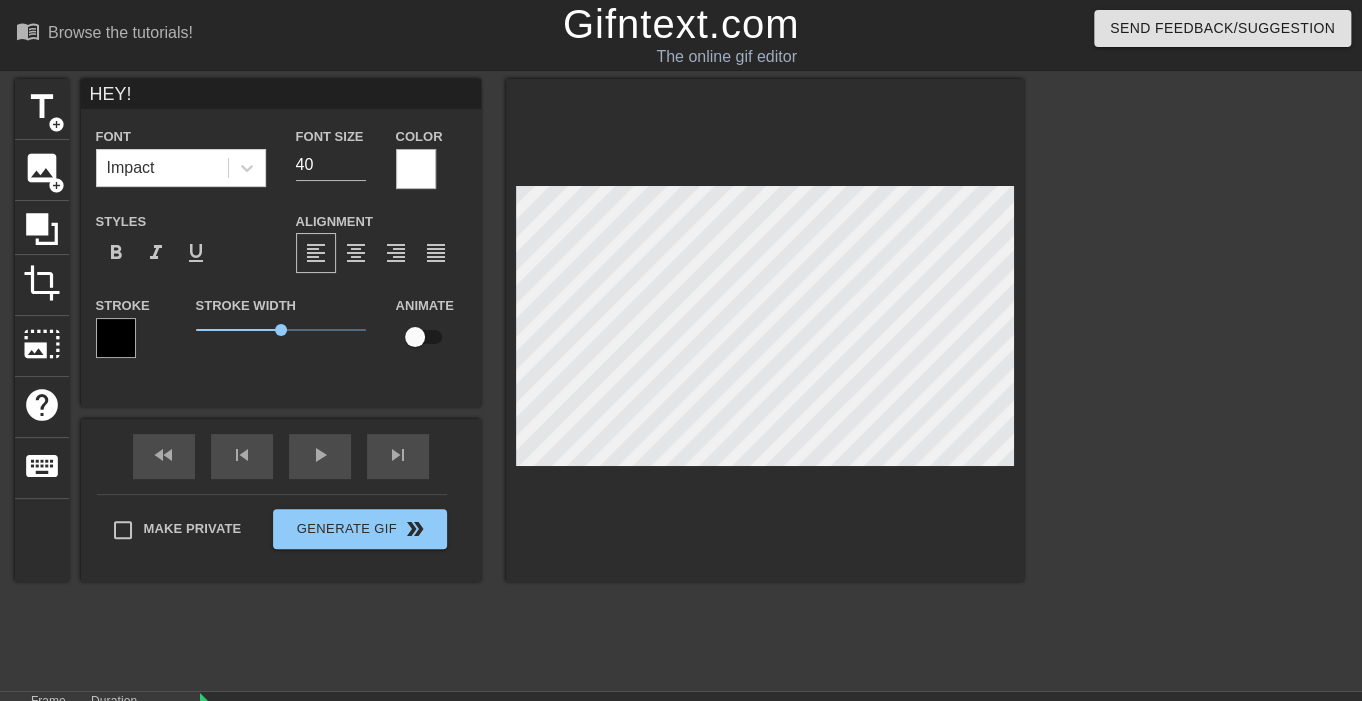 click at bounding box center [1198, 379] 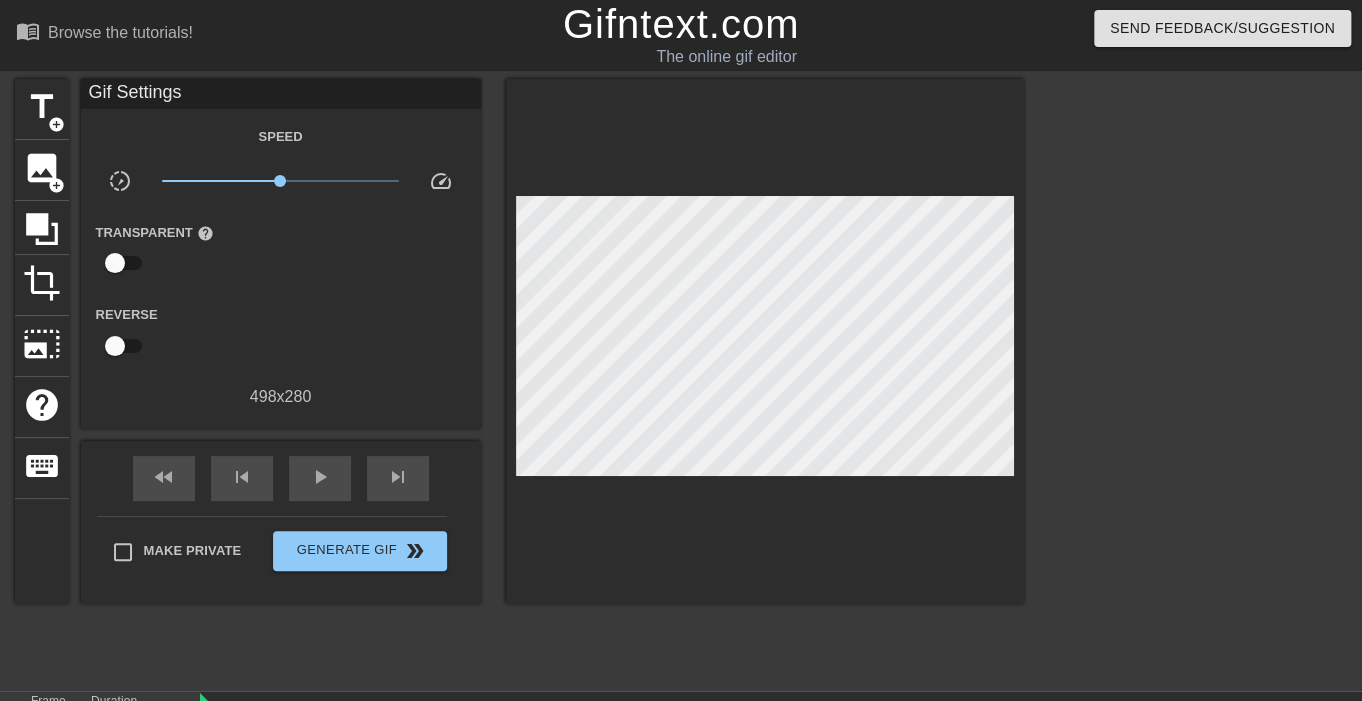 scroll, scrollTop: 99, scrollLeft: 0, axis: vertical 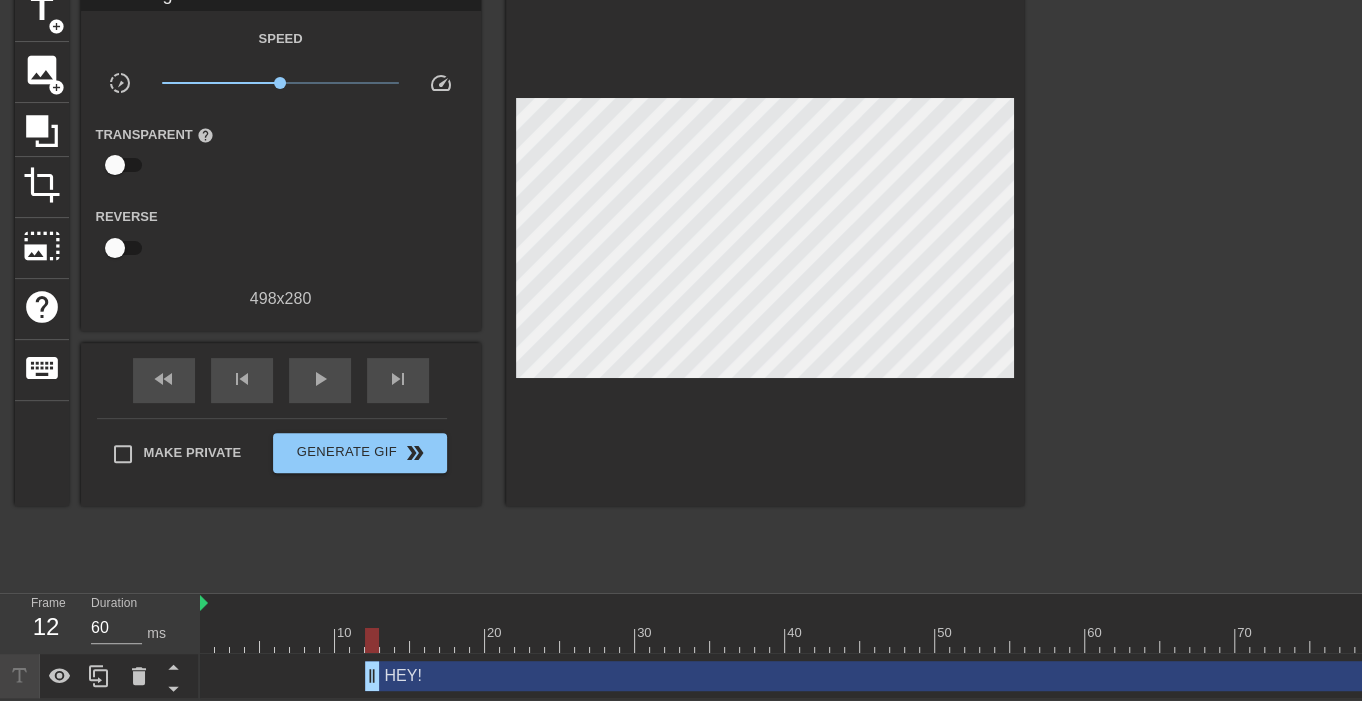 drag, startPoint x: 208, startPoint y: 677, endPoint x: 366, endPoint y: 700, distance: 159.66527 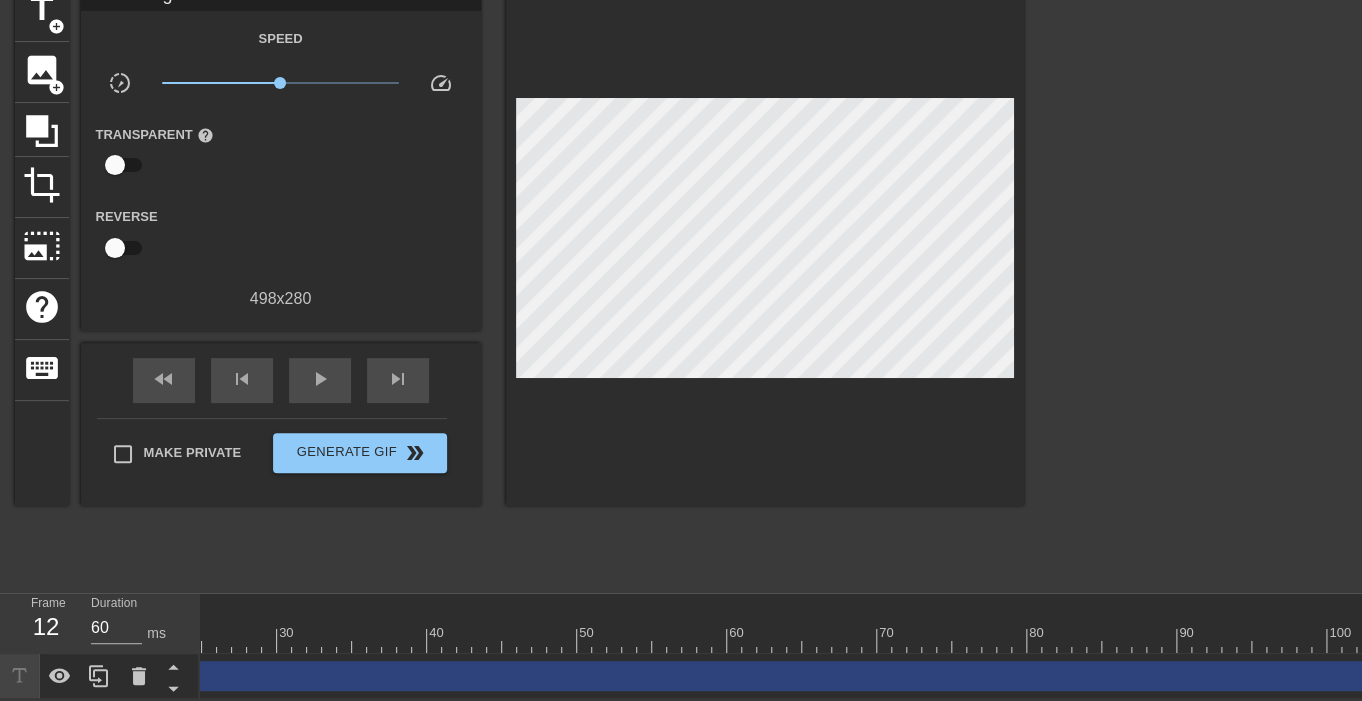 scroll, scrollTop: 0, scrollLeft: 418, axis: horizontal 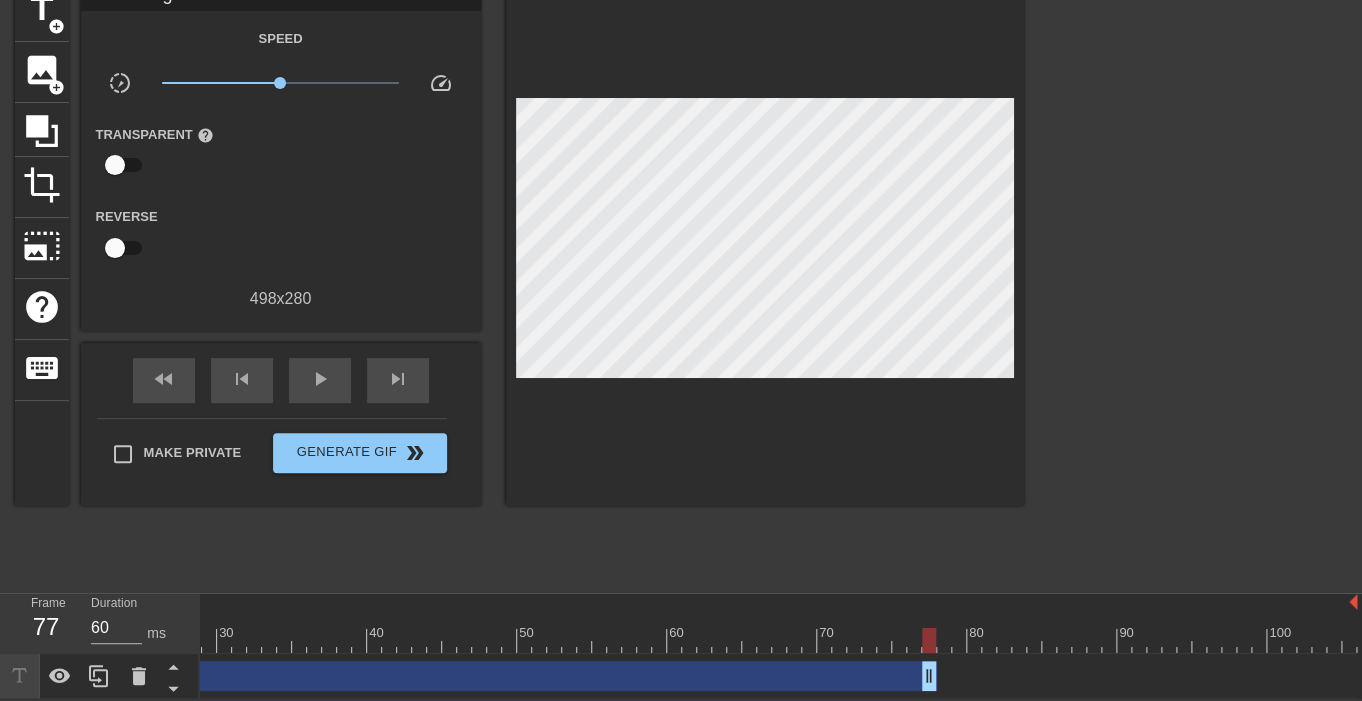 drag, startPoint x: 1348, startPoint y: 668, endPoint x: 878, endPoint y: 621, distance: 472.34415 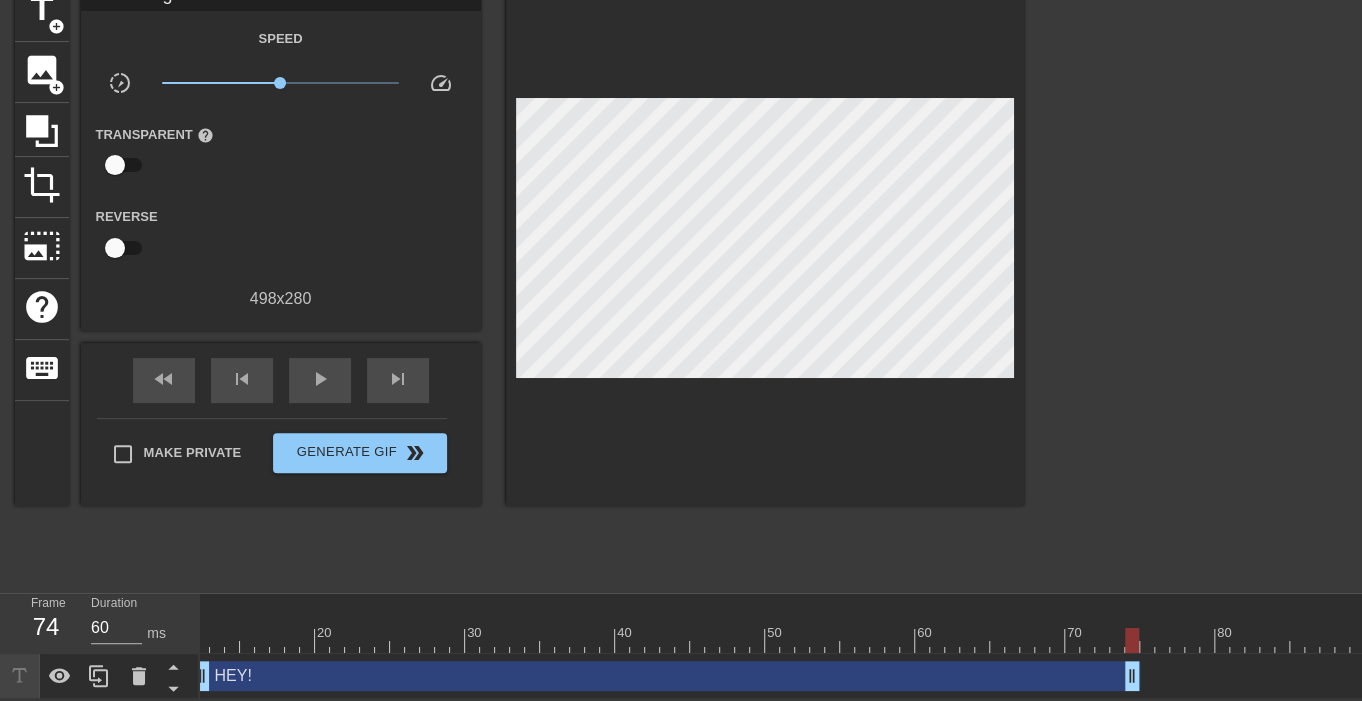 scroll, scrollTop: 0, scrollLeft: 129, axis: horizontal 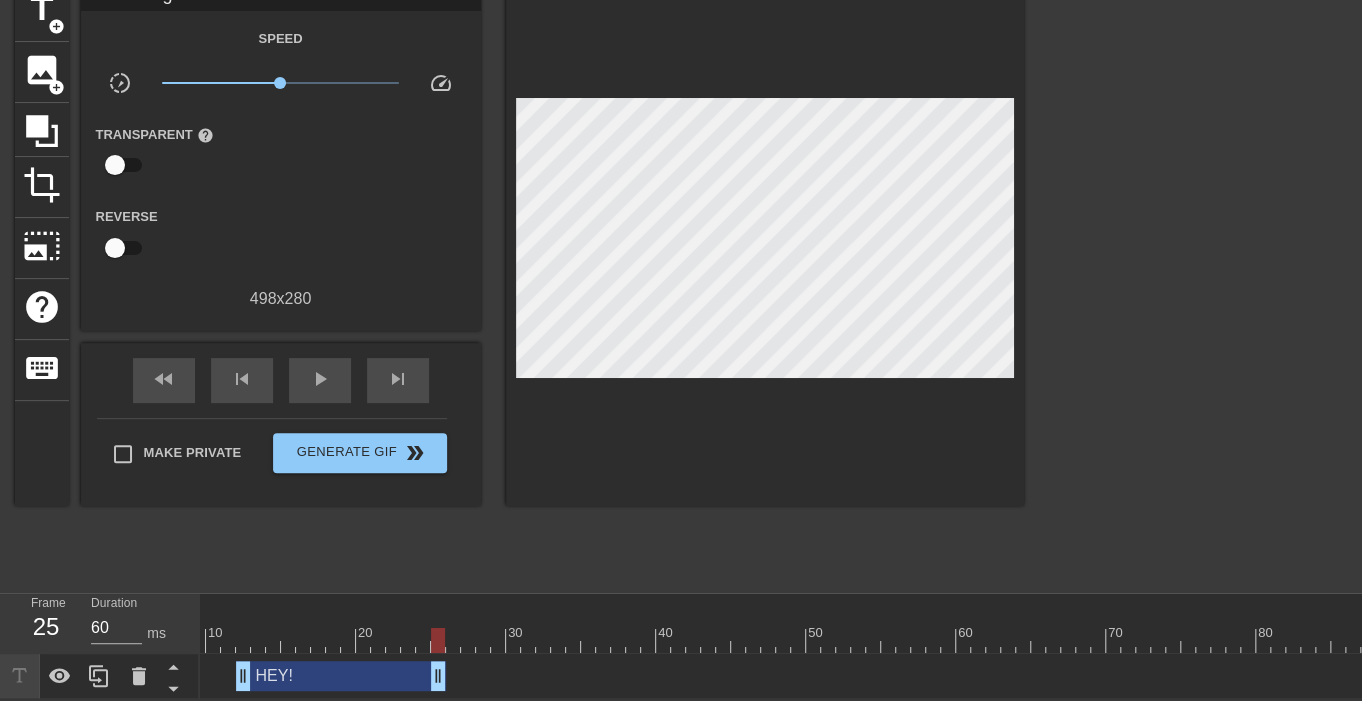 drag, startPoint x: 1172, startPoint y: 671, endPoint x: 417, endPoint y: 593, distance: 759.01843 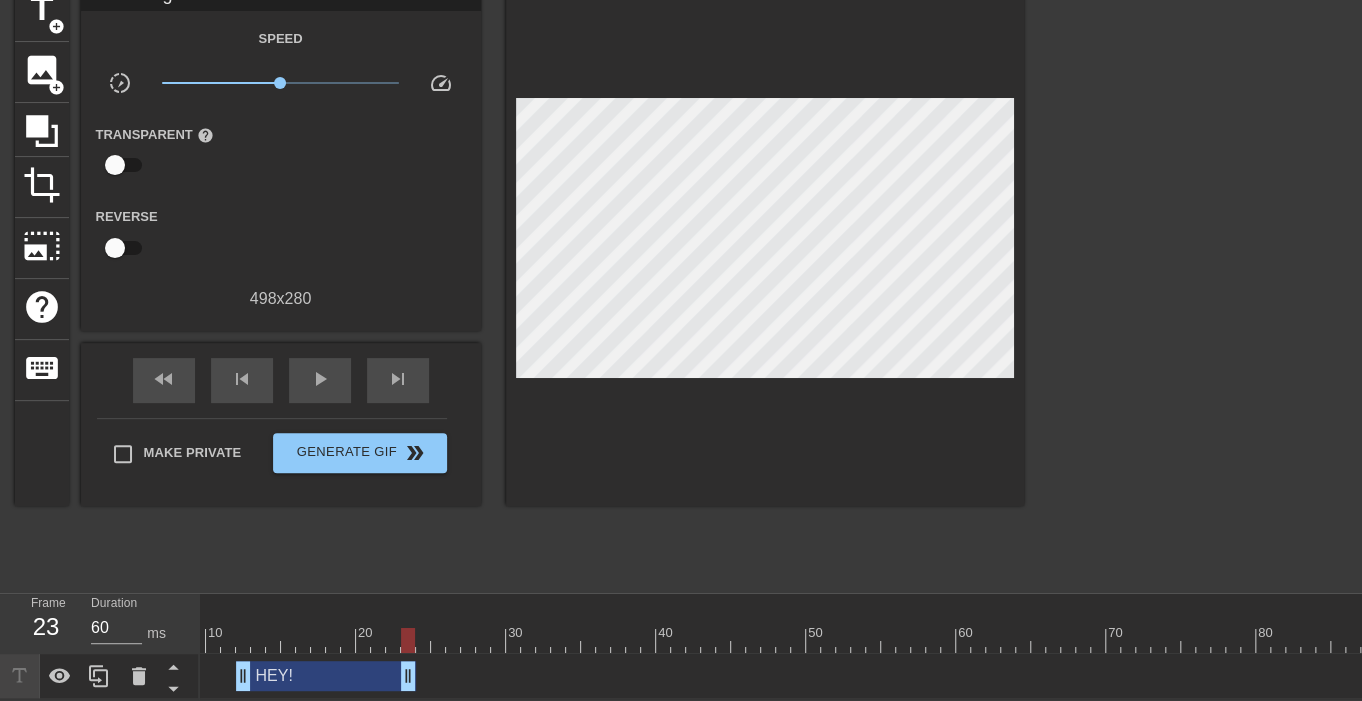 drag, startPoint x: 422, startPoint y: 667, endPoint x: 411, endPoint y: 679, distance: 16.27882 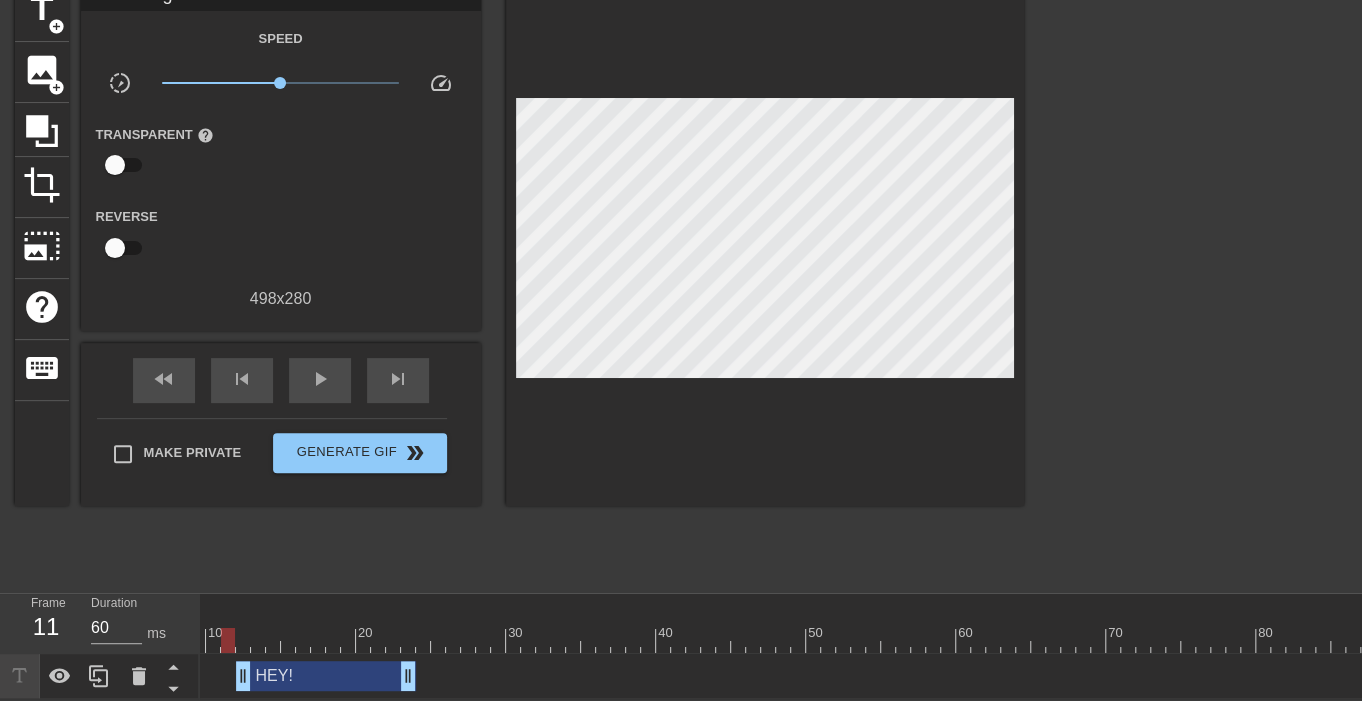 click at bounding box center [858, 640] 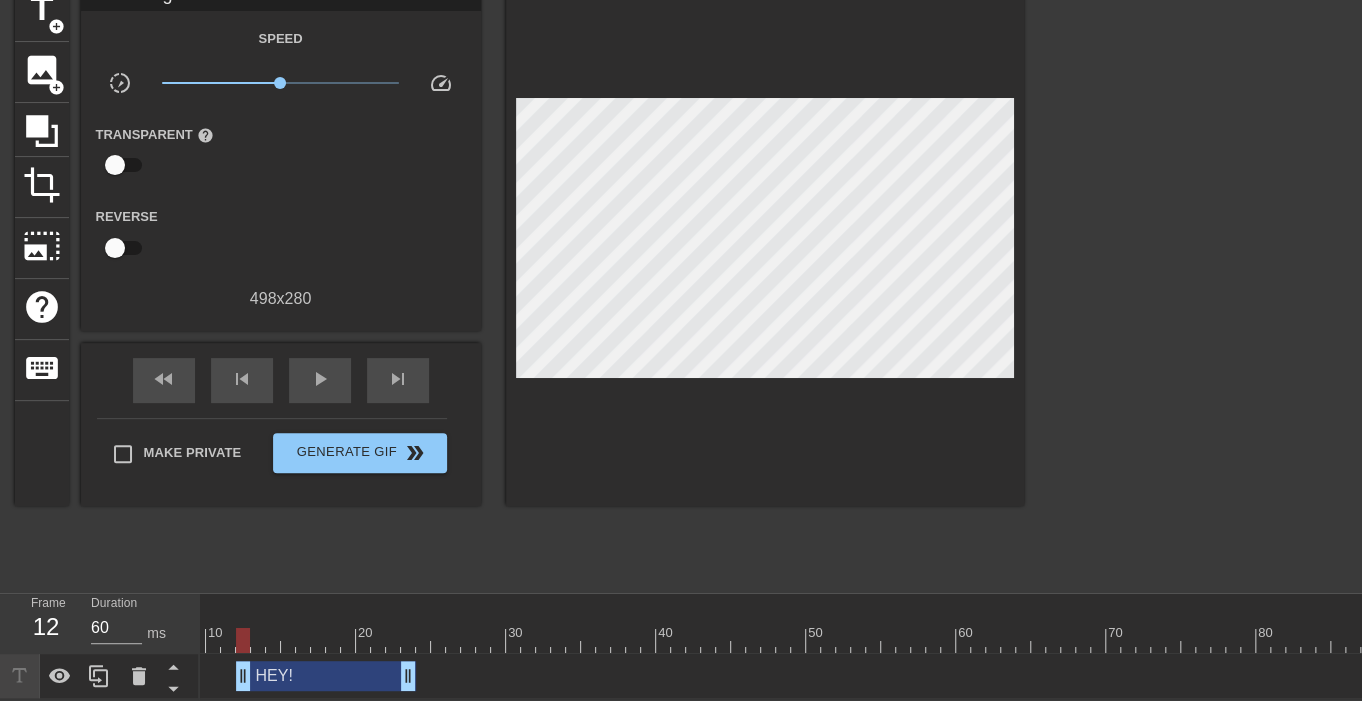 click at bounding box center (858, 640) 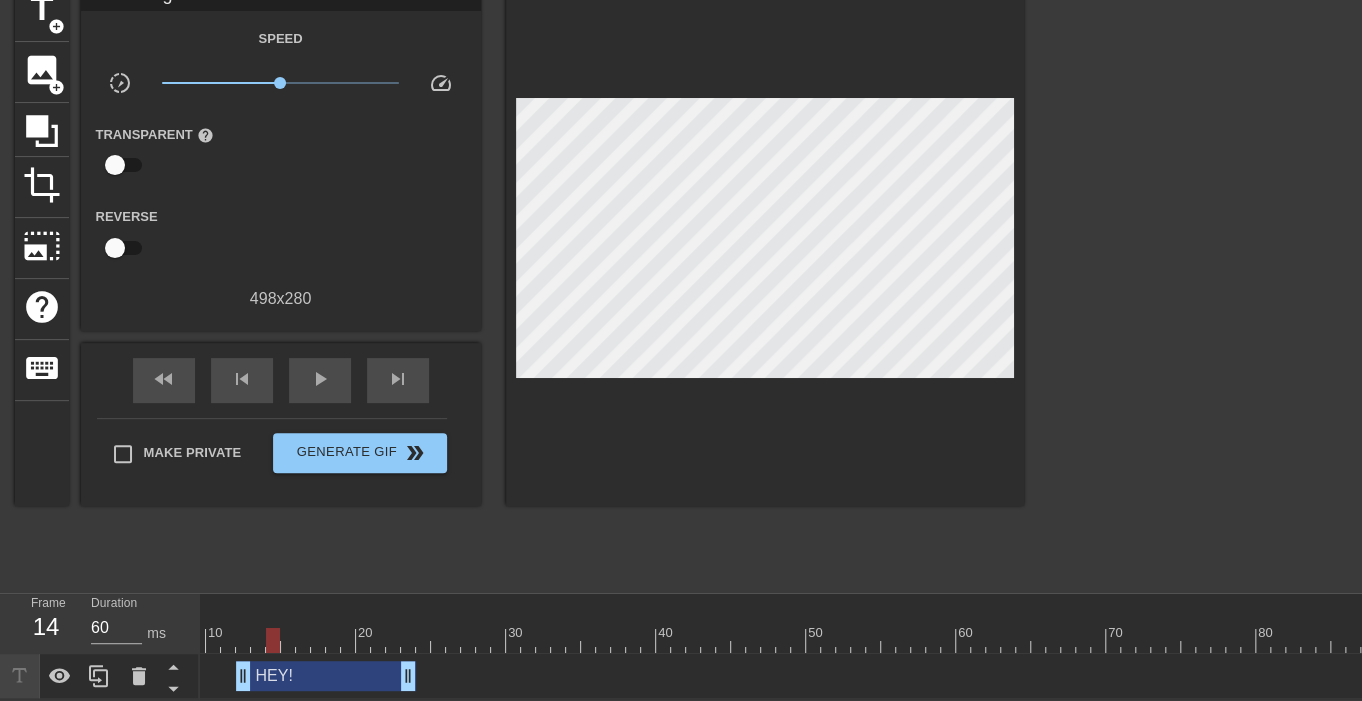 click at bounding box center (858, 640) 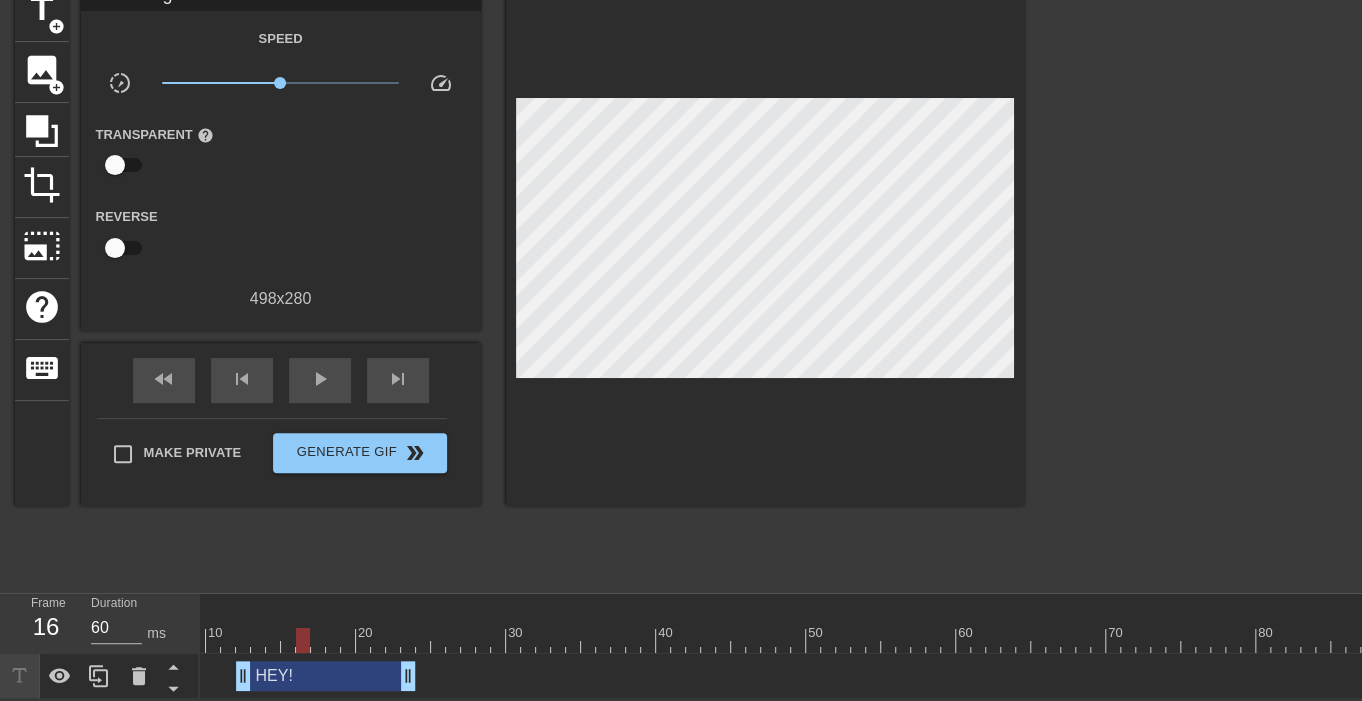 click at bounding box center [858, 640] 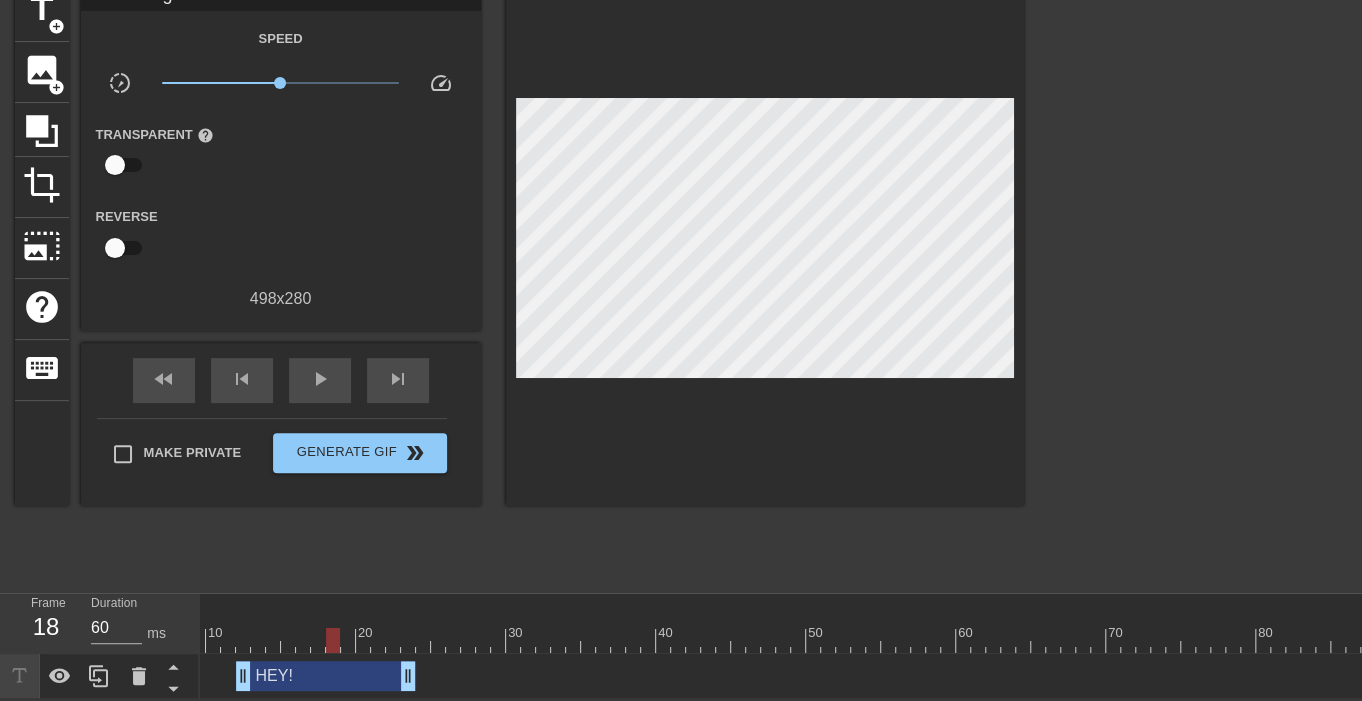 click at bounding box center [858, 640] 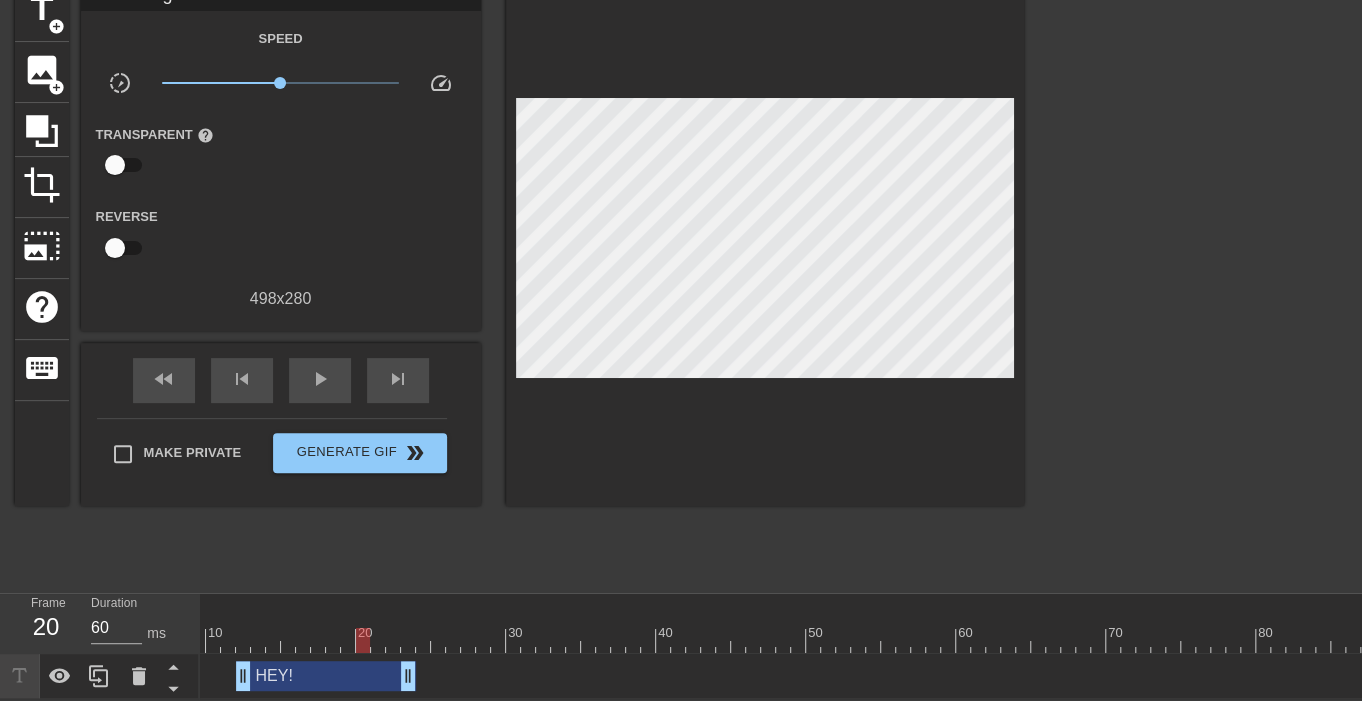 click on "HEY! drag_handle drag_handle" at bounding box center [858, 676] 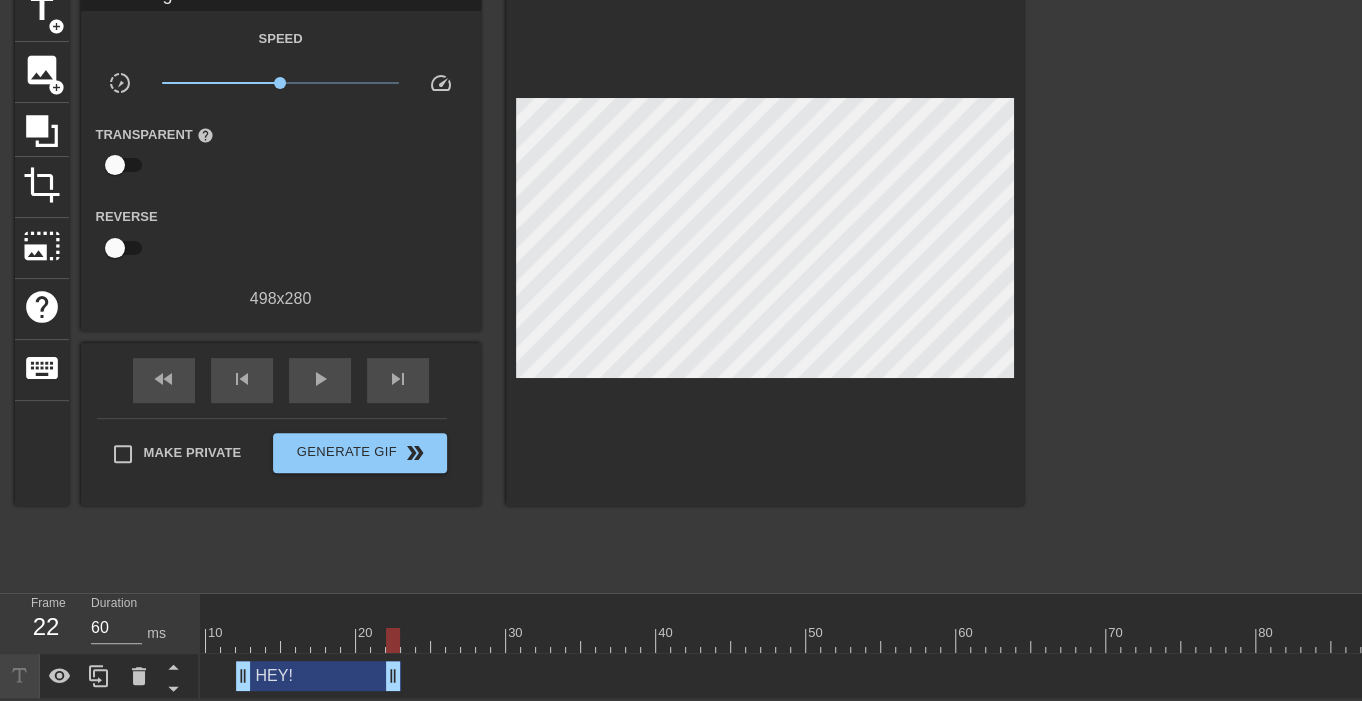 drag, startPoint x: 409, startPoint y: 675, endPoint x: 392, endPoint y: 675, distance: 17 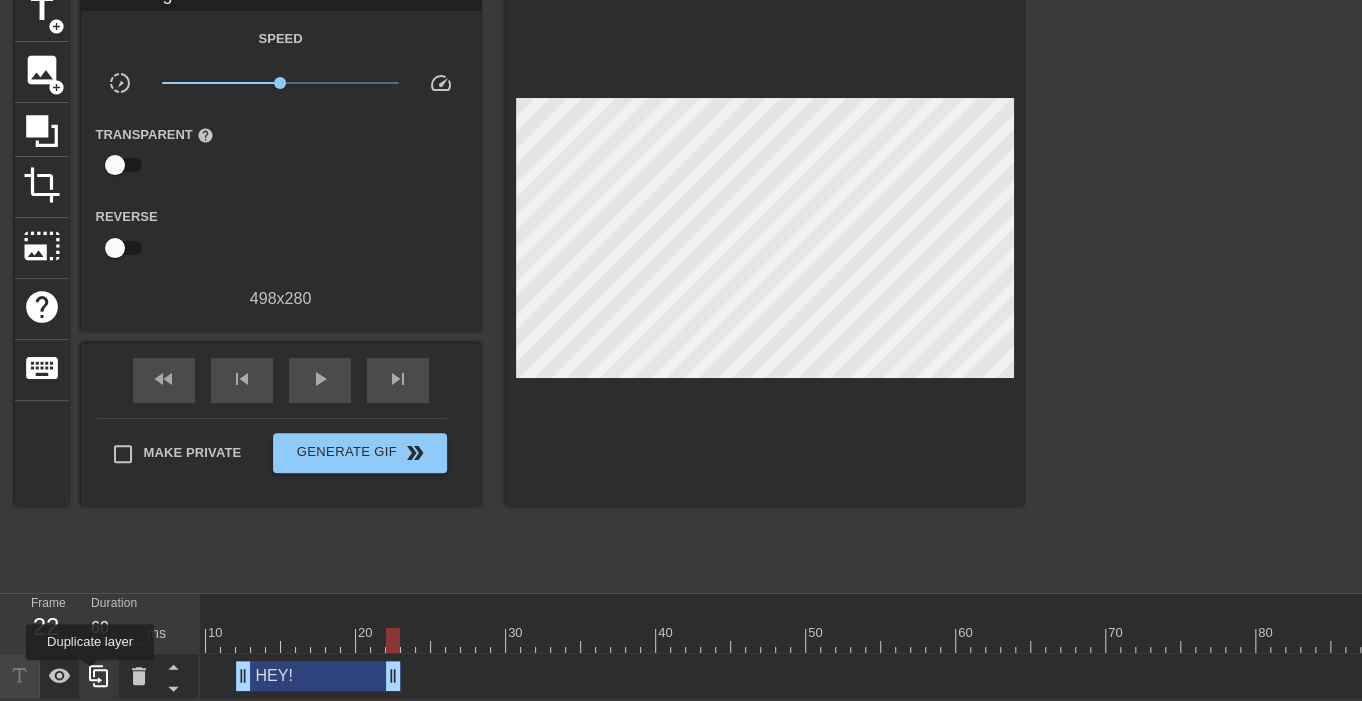 click 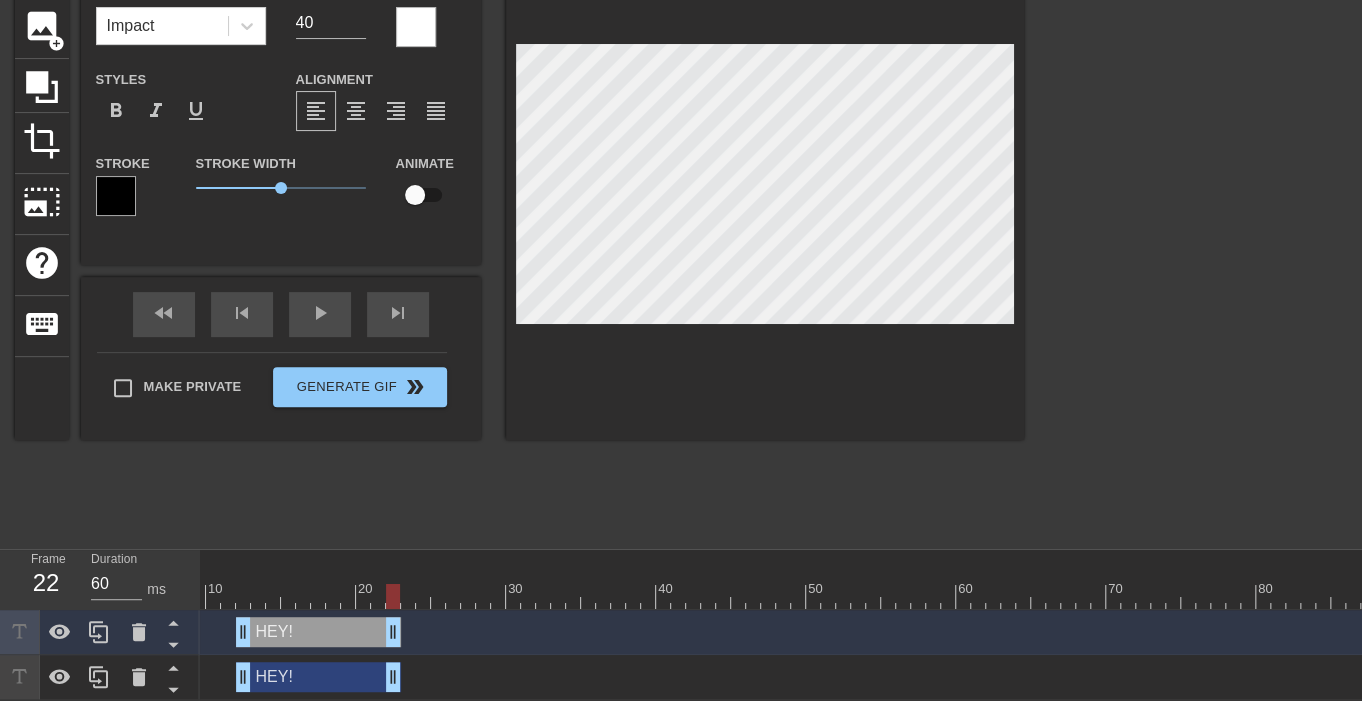 scroll, scrollTop: 144, scrollLeft: 0, axis: vertical 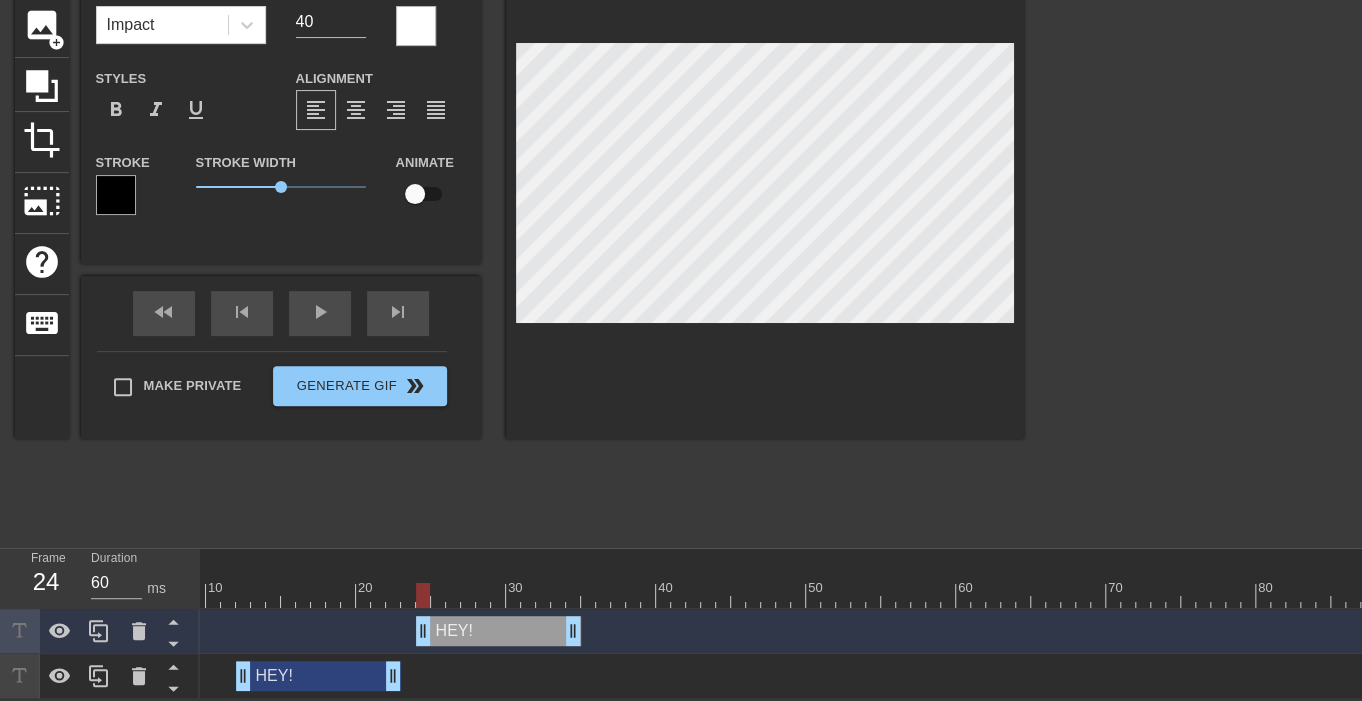 drag, startPoint x: 290, startPoint y: 632, endPoint x: 475, endPoint y: 633, distance: 185.0027 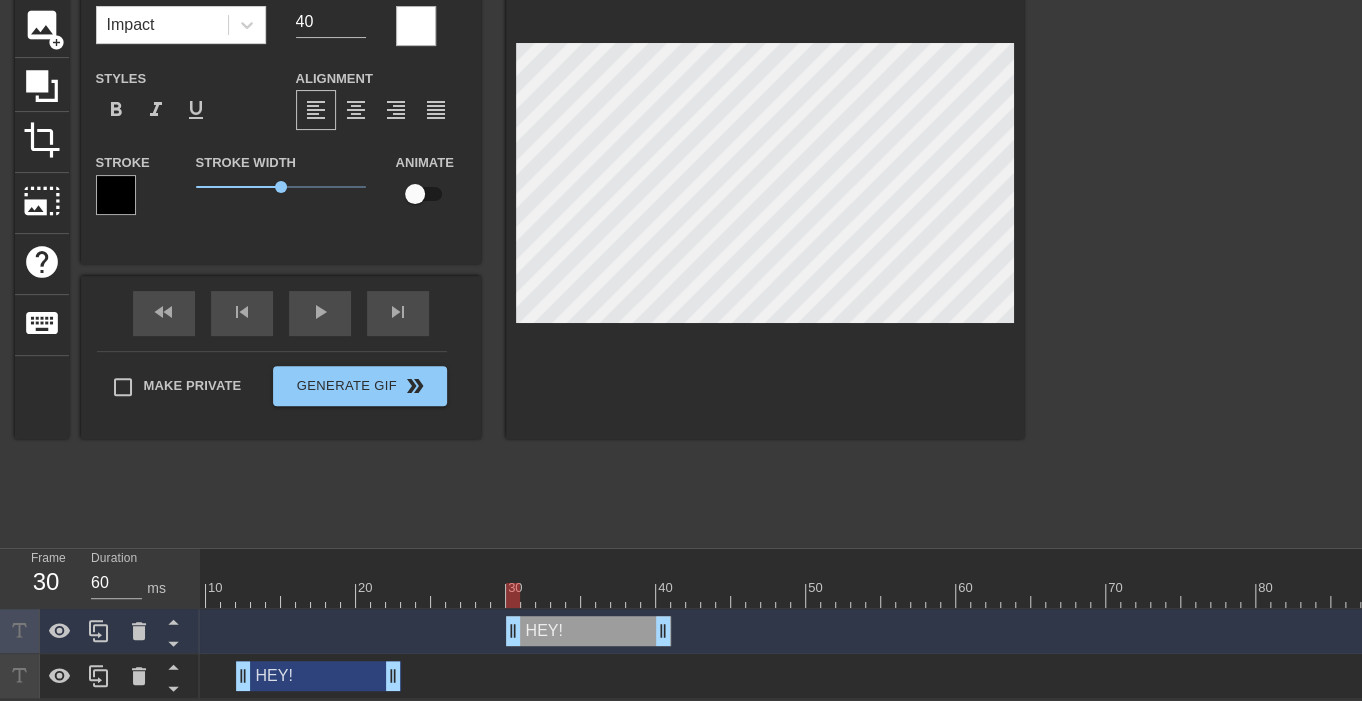 drag, startPoint x: 439, startPoint y: 625, endPoint x: 536, endPoint y: 623, distance: 97.020615 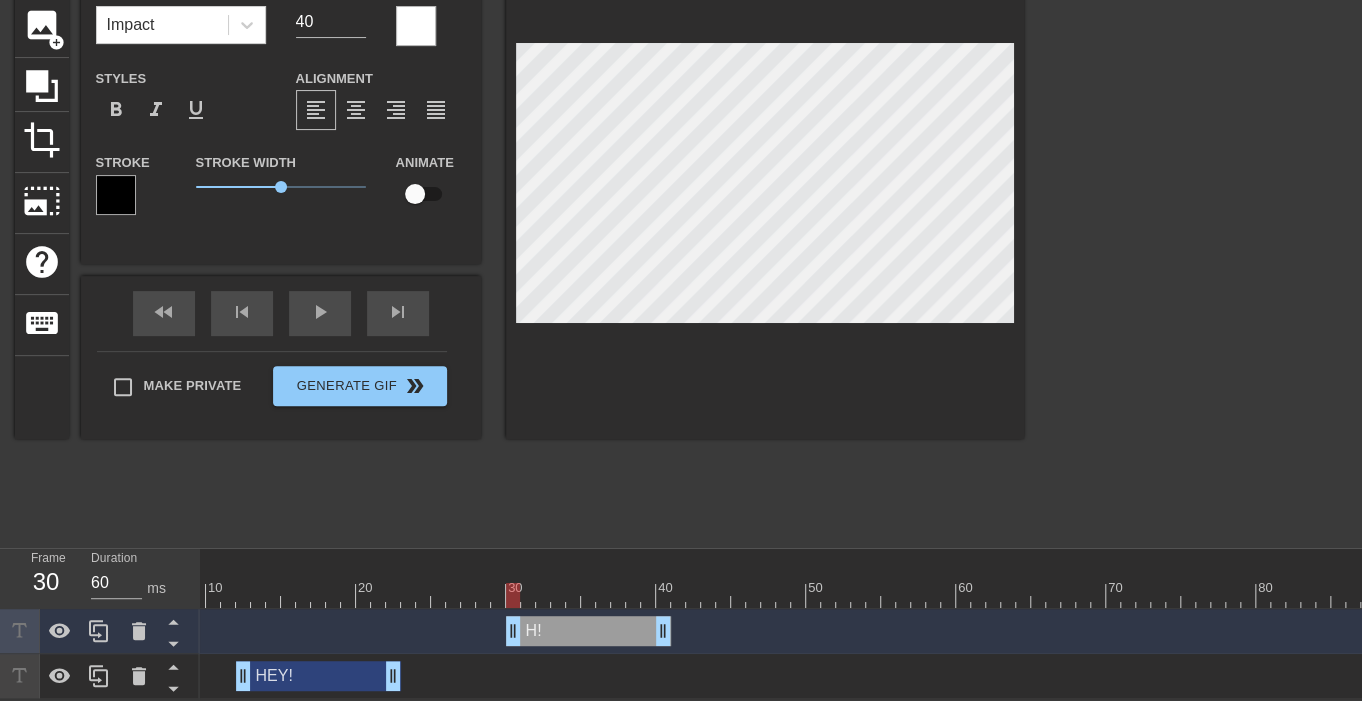 type on "HA!" 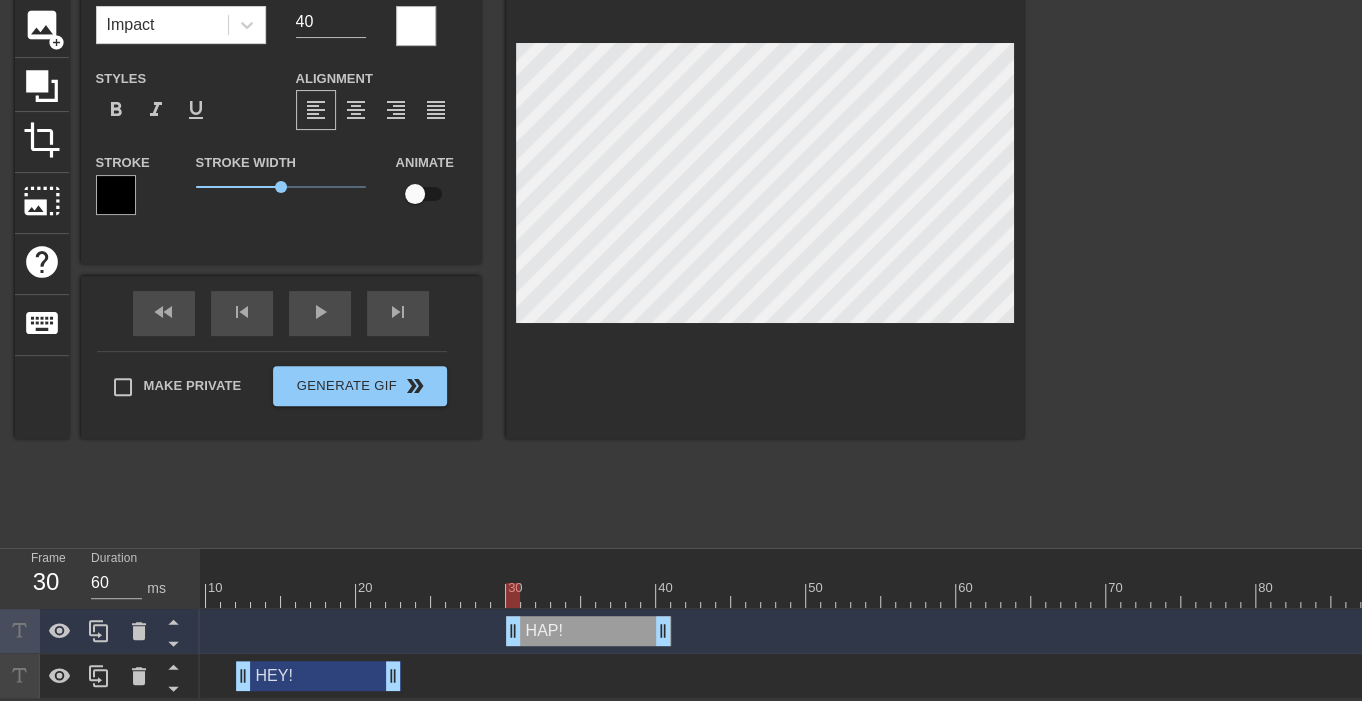 scroll, scrollTop: 0, scrollLeft: 1, axis: horizontal 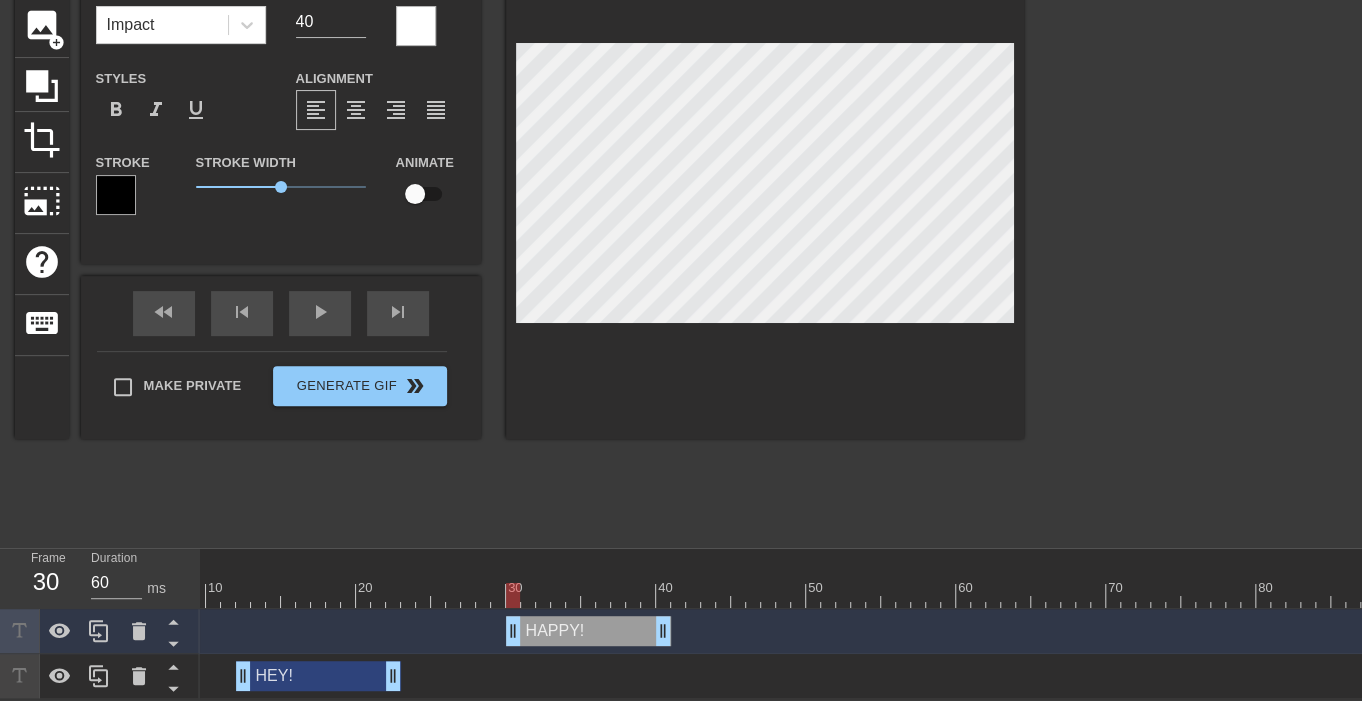type on "HAPPY" 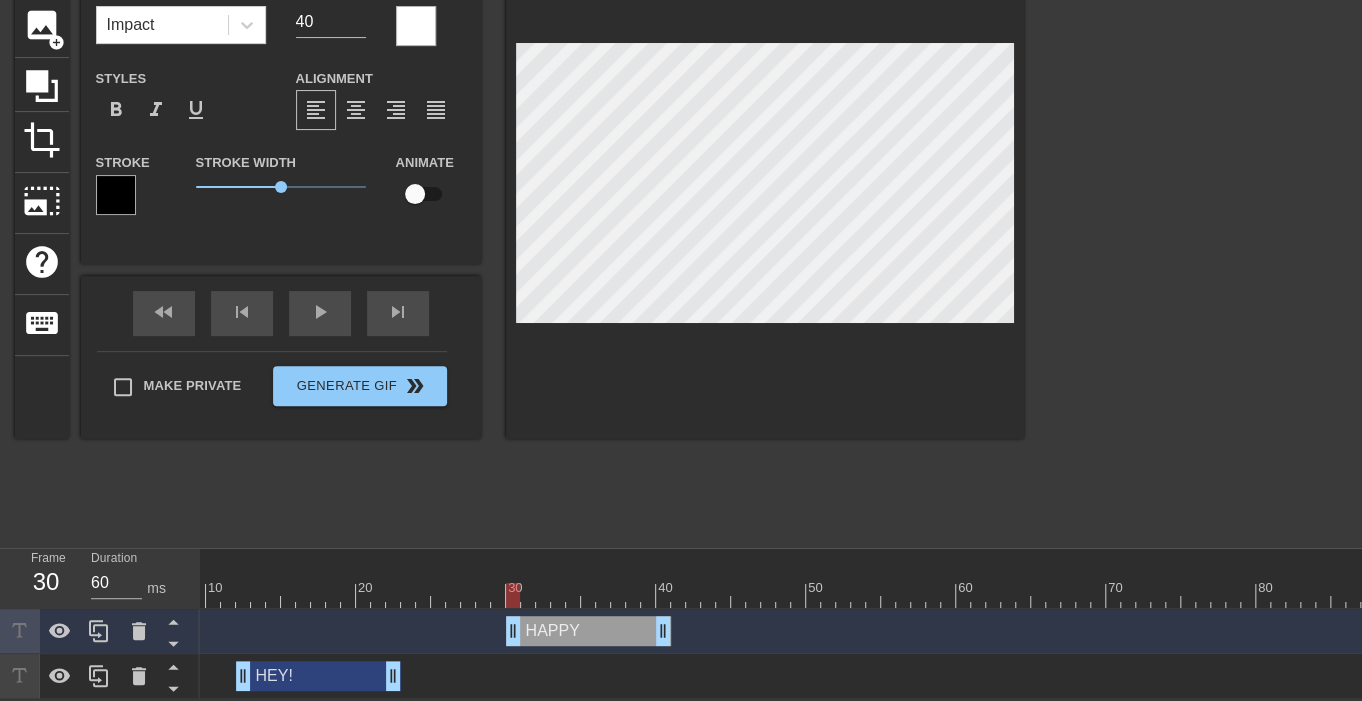 type on "HAPPY" 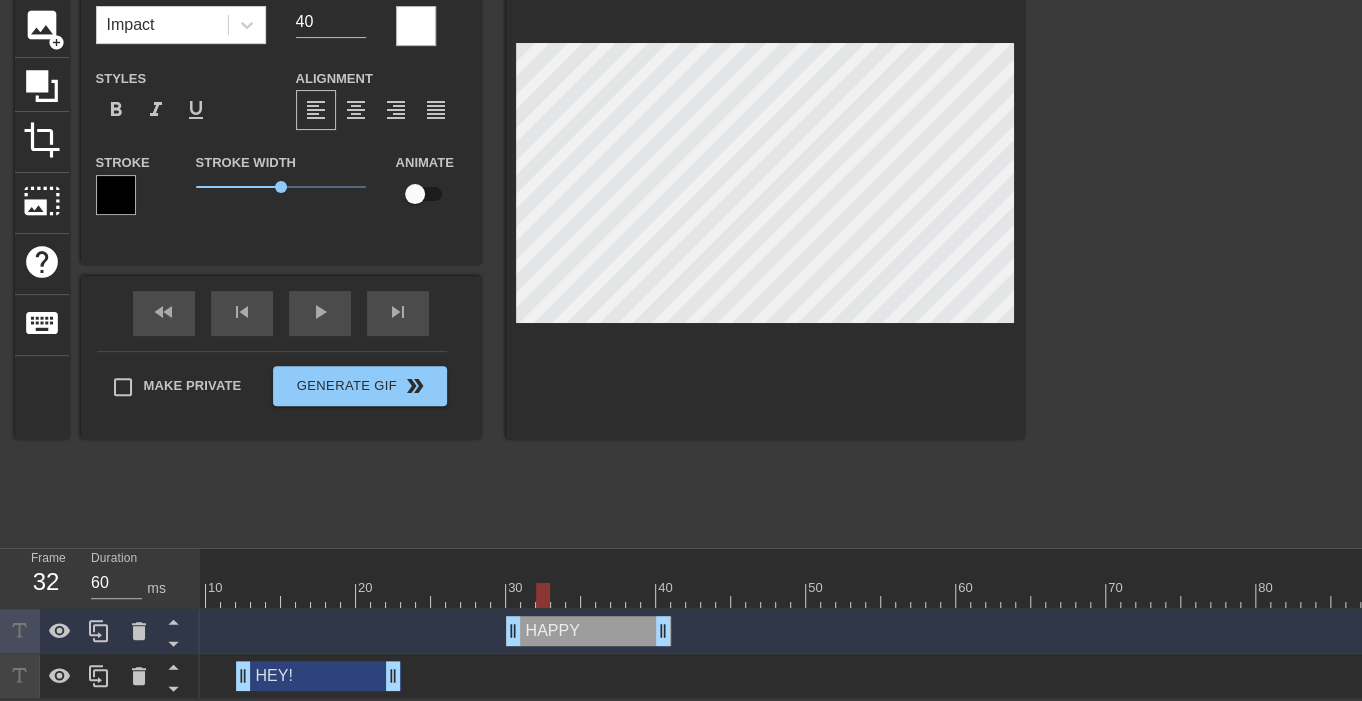 click at bounding box center [858, 595] 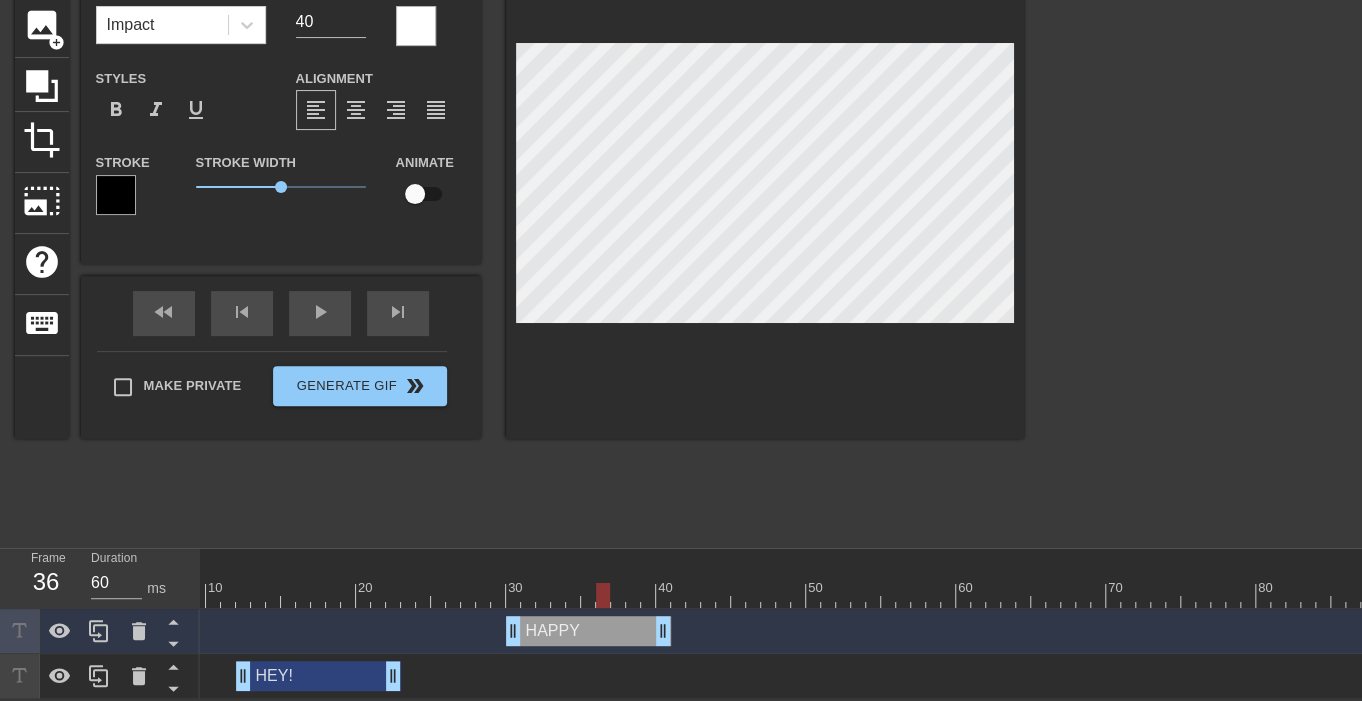 click at bounding box center [858, 595] 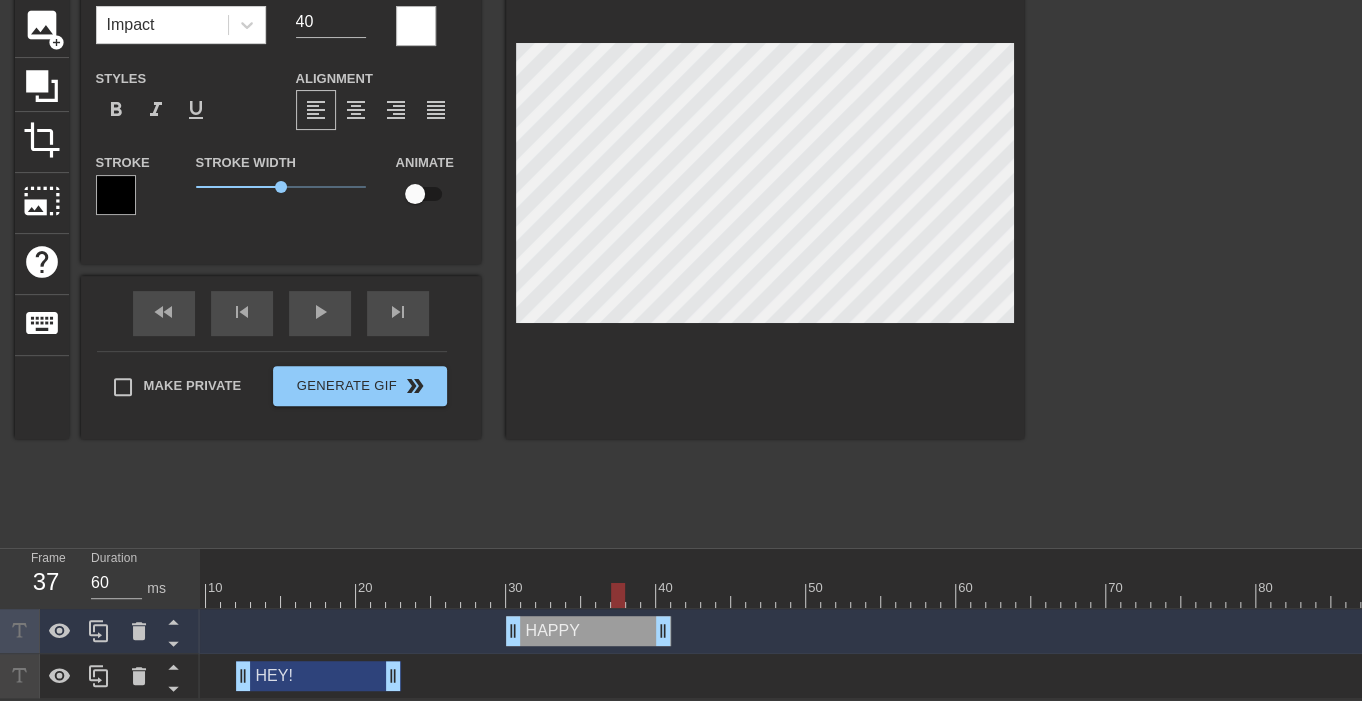 click at bounding box center (858, 595) 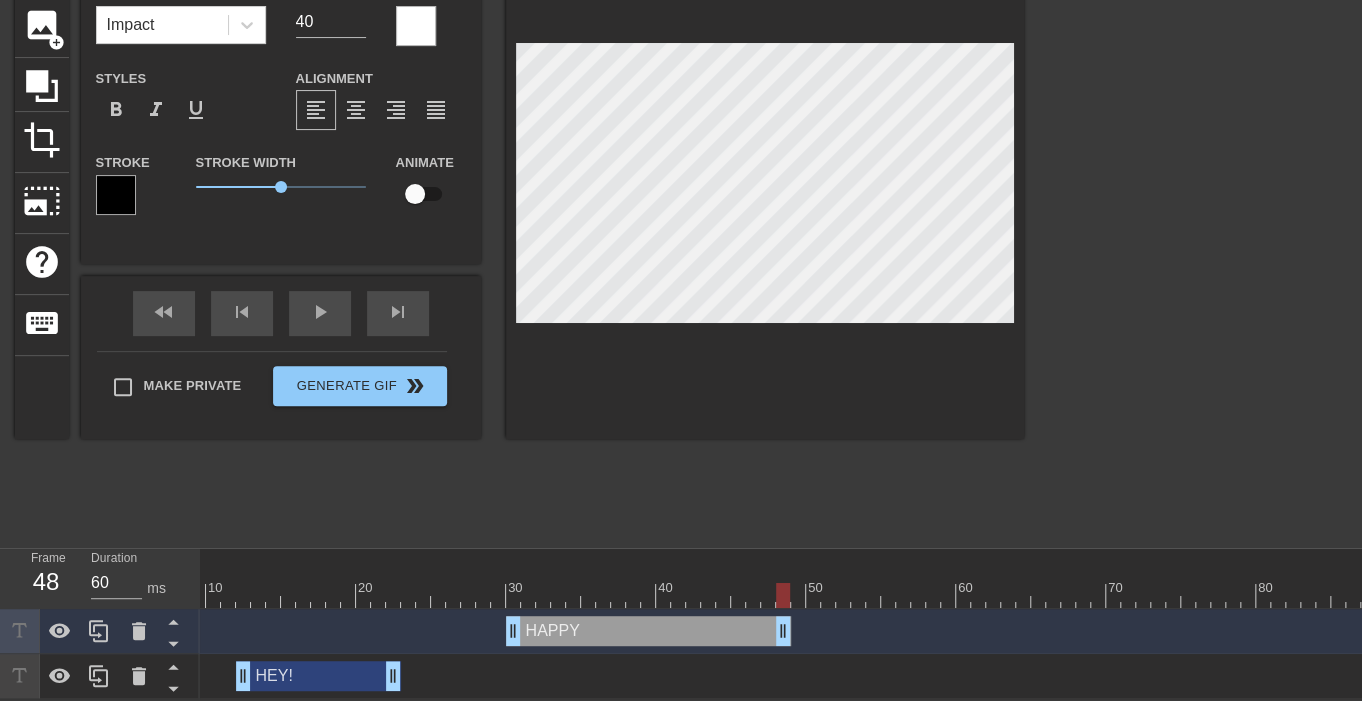 drag, startPoint x: 664, startPoint y: 625, endPoint x: 784, endPoint y: 626, distance: 120.004166 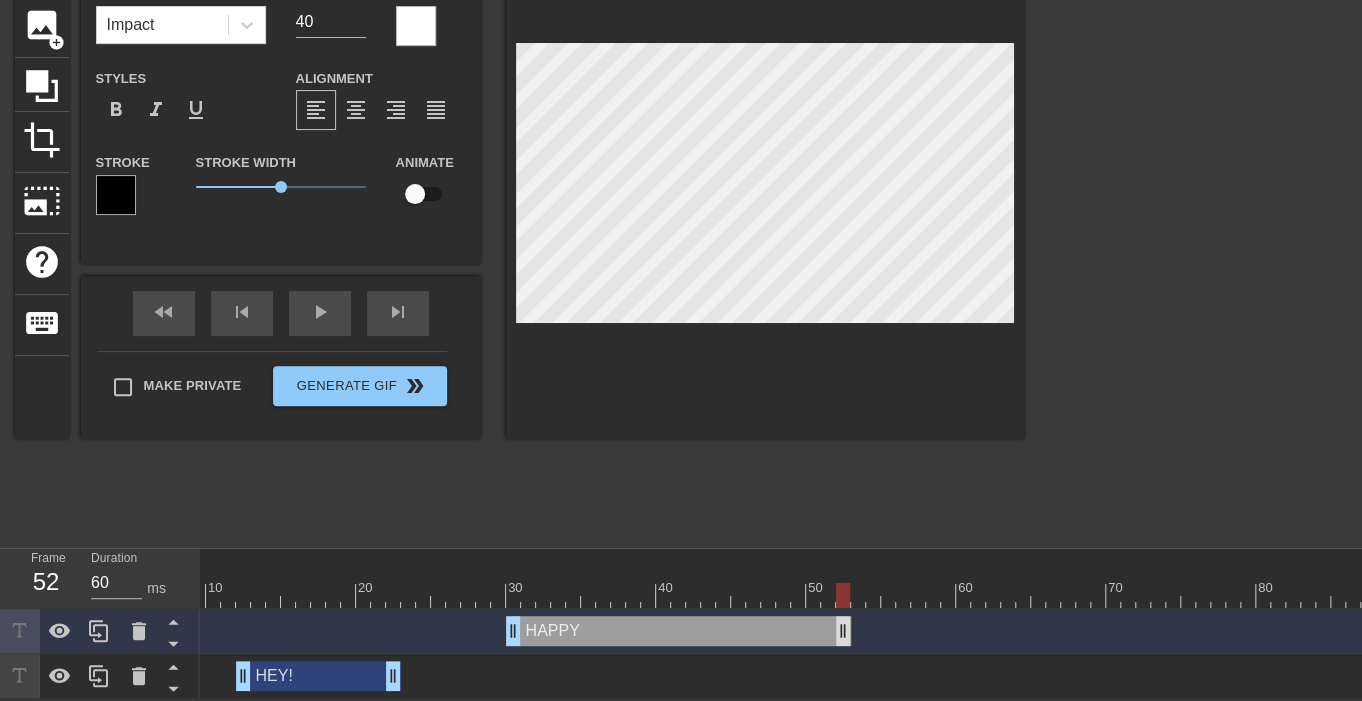 drag, startPoint x: 784, startPoint y: 626, endPoint x: 839, endPoint y: 630, distance: 55.145264 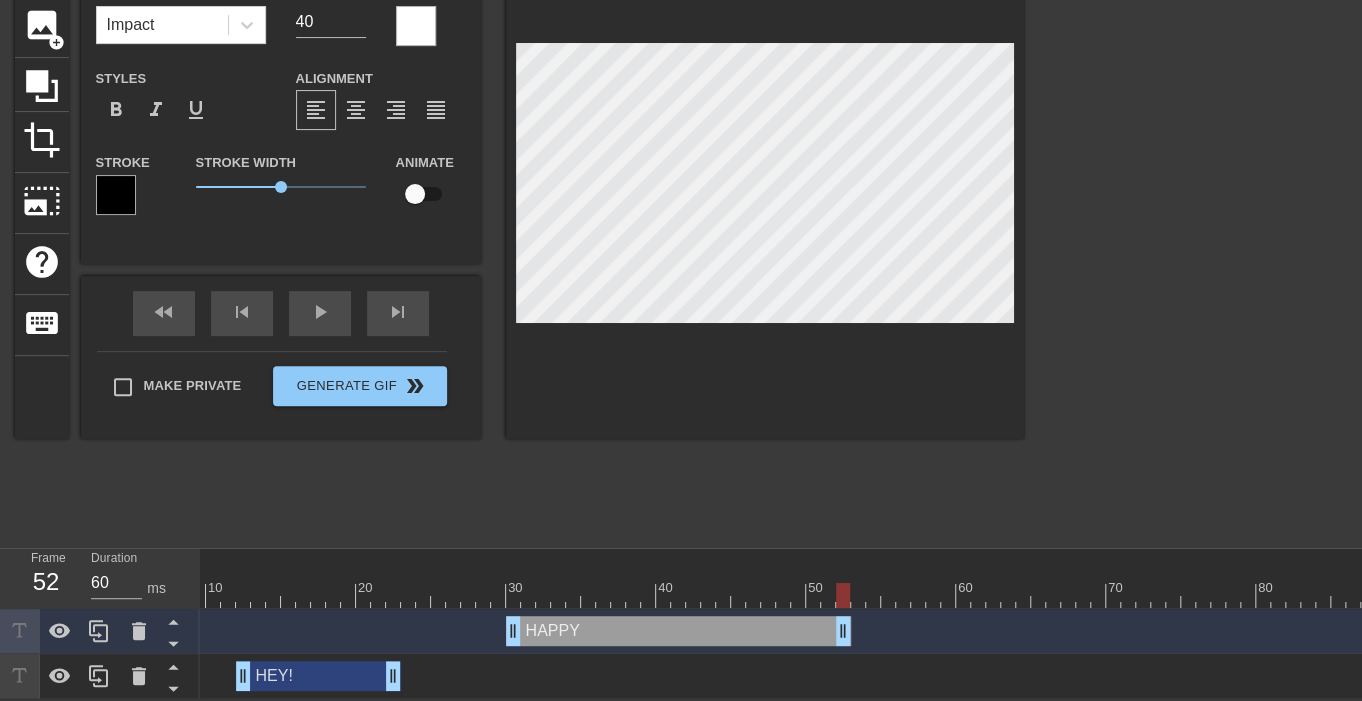 click at bounding box center [858, 595] 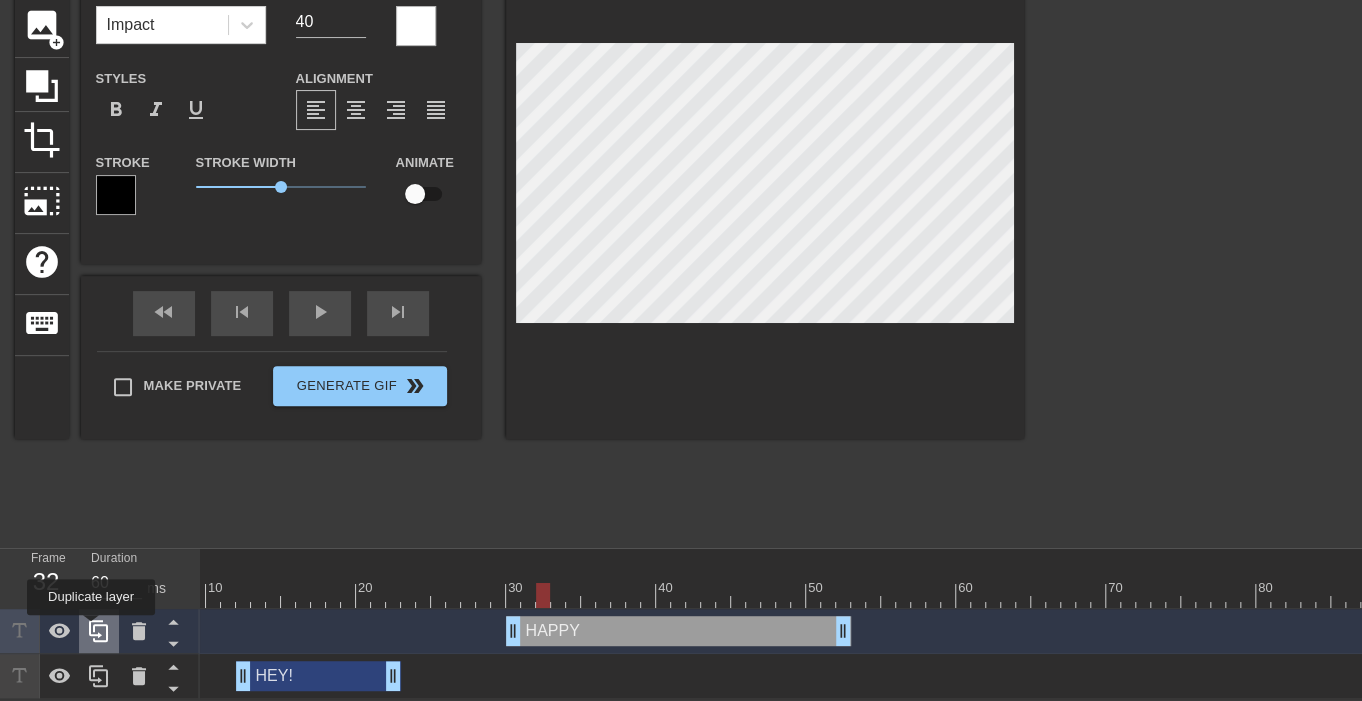 click 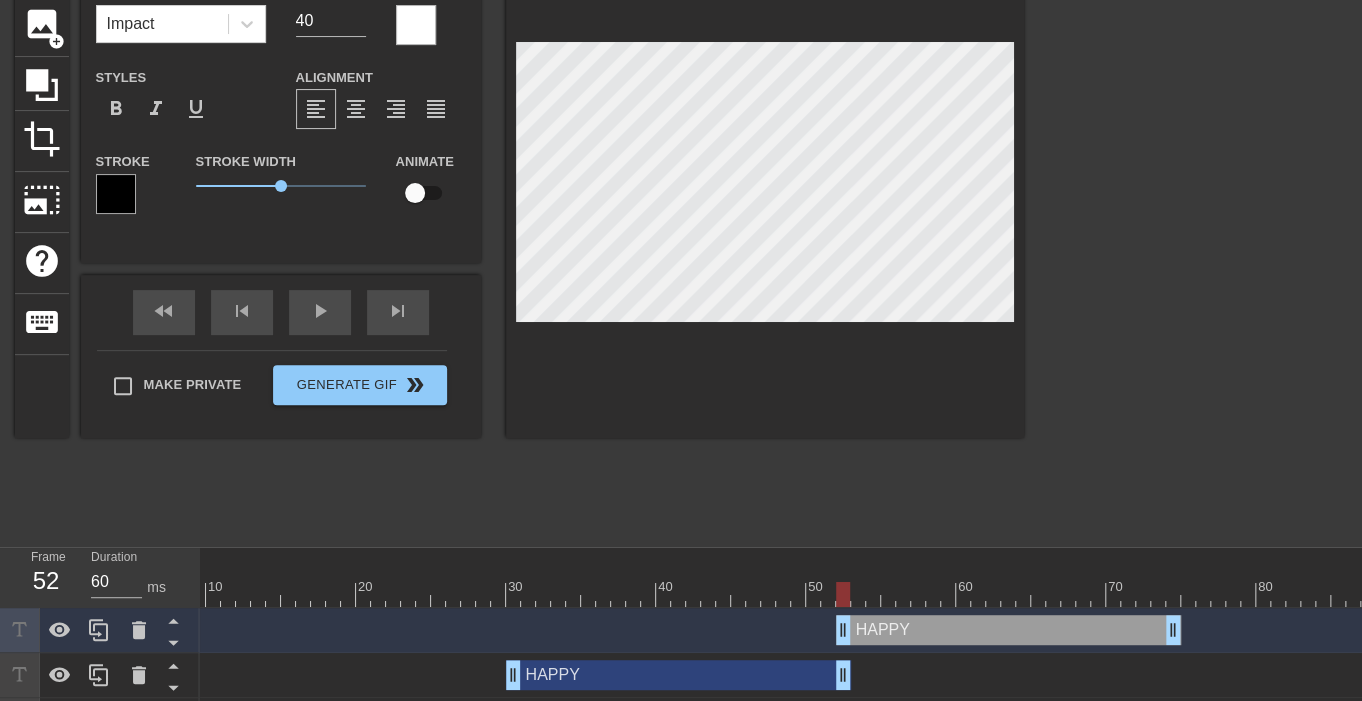 drag, startPoint x: 575, startPoint y: 623, endPoint x: 905, endPoint y: 622, distance: 330.00153 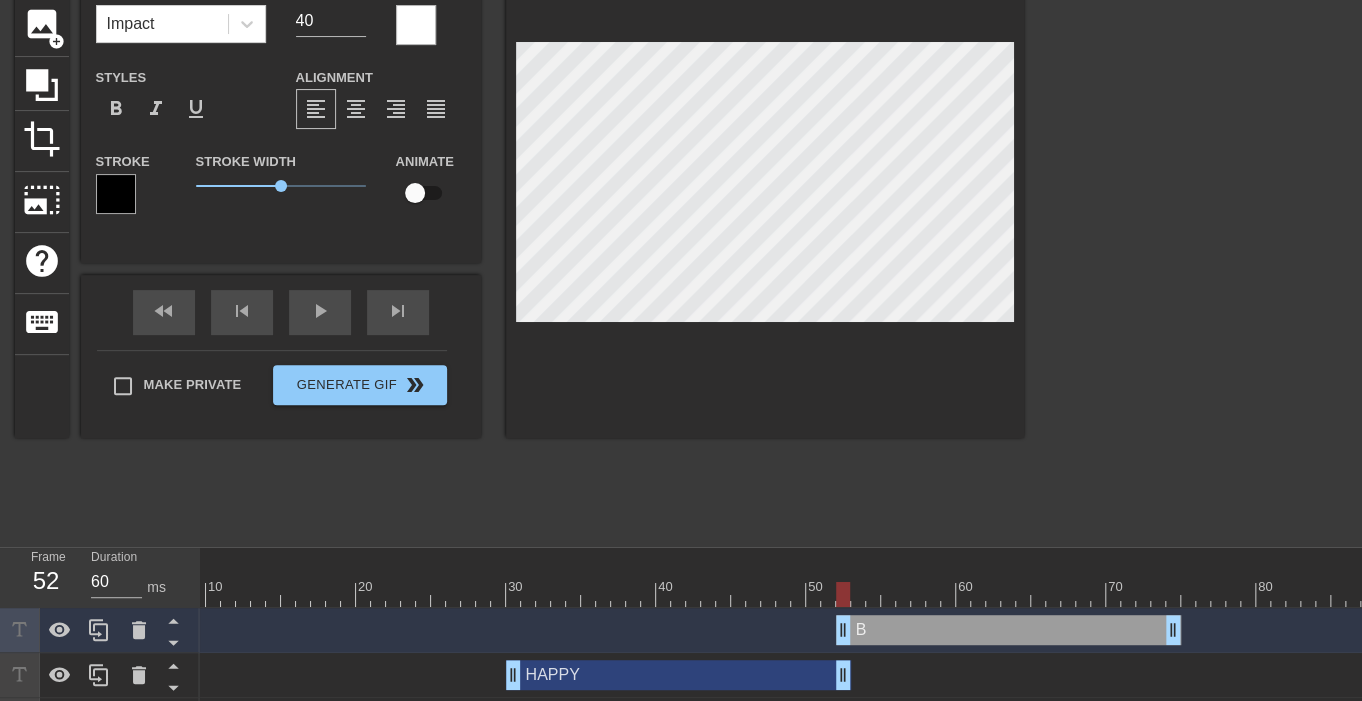 type on "BI" 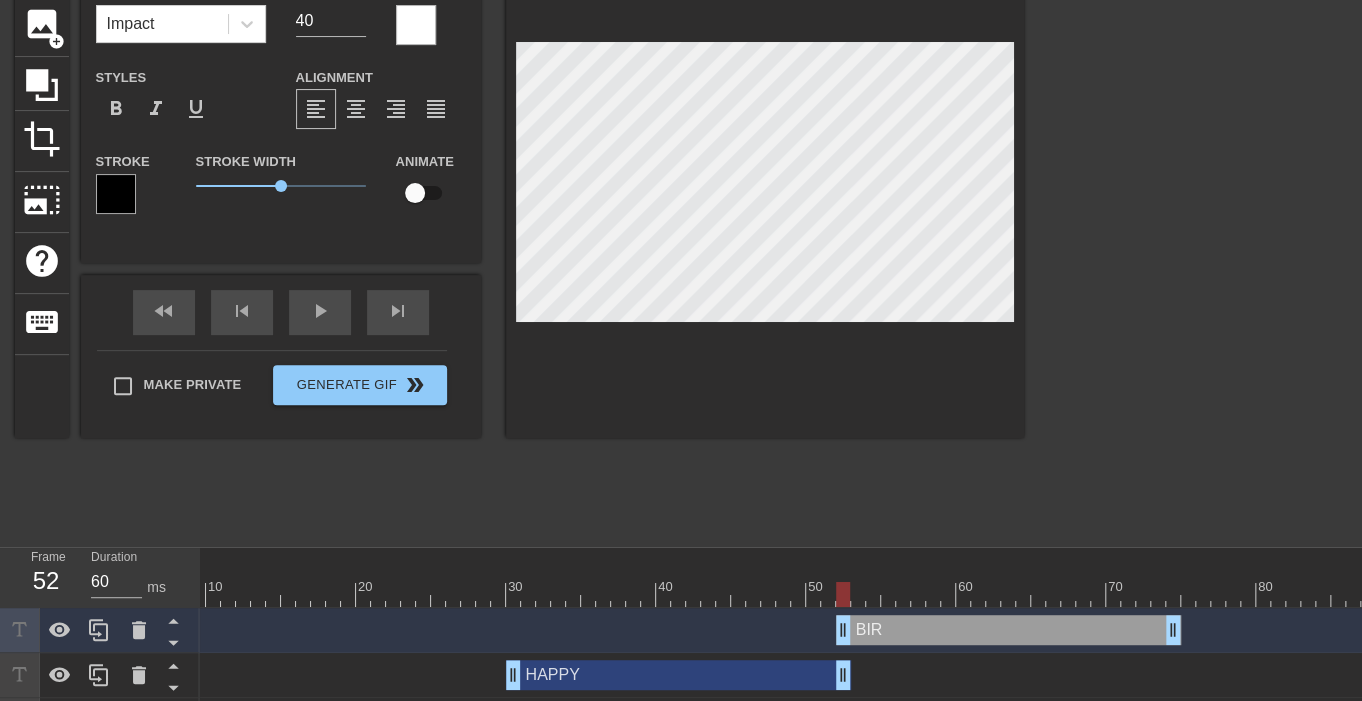 type on "BIRT" 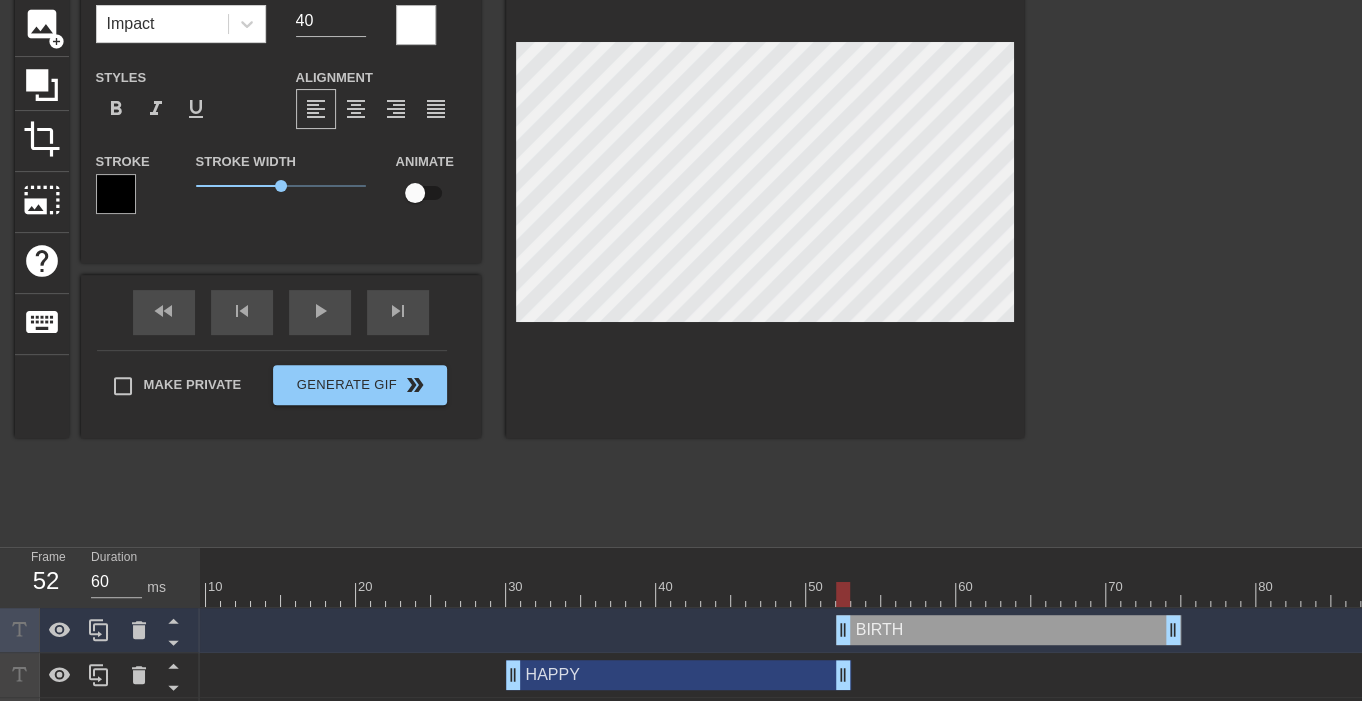 scroll, scrollTop: 0, scrollLeft: 0, axis: both 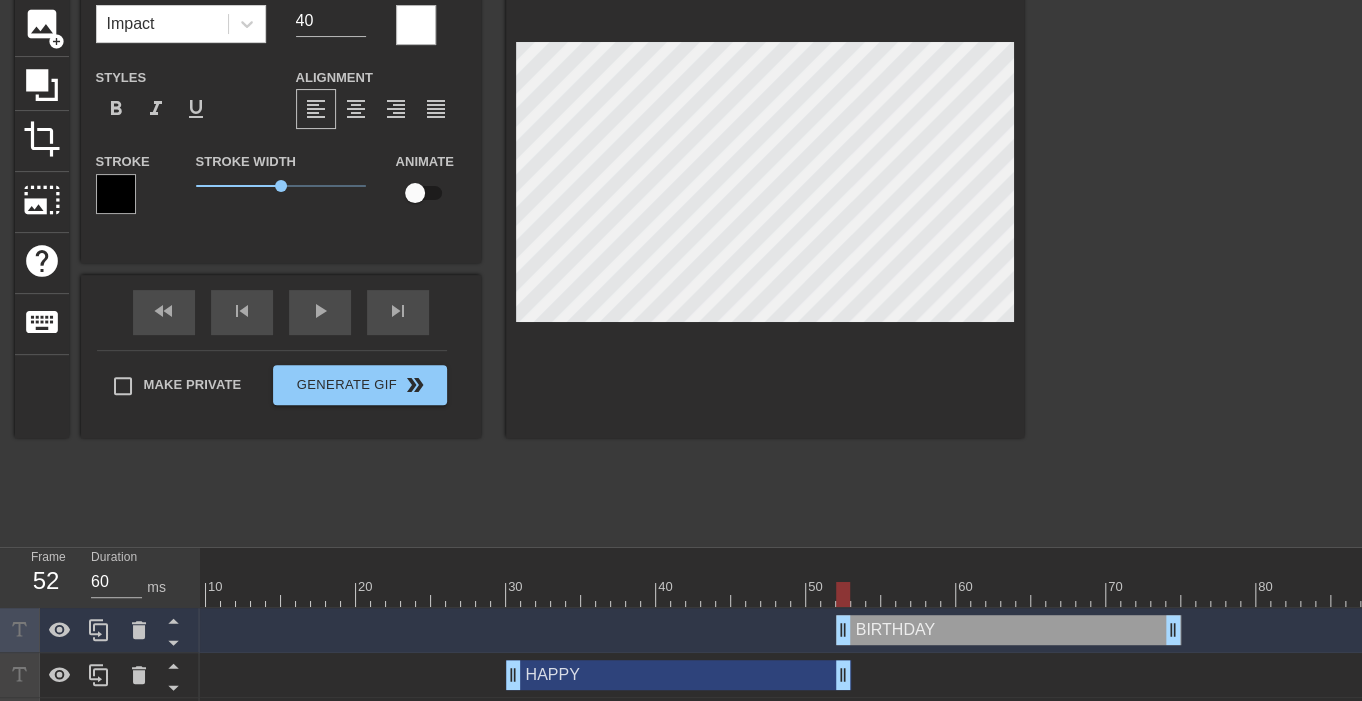 type on "BIRTHDAY" 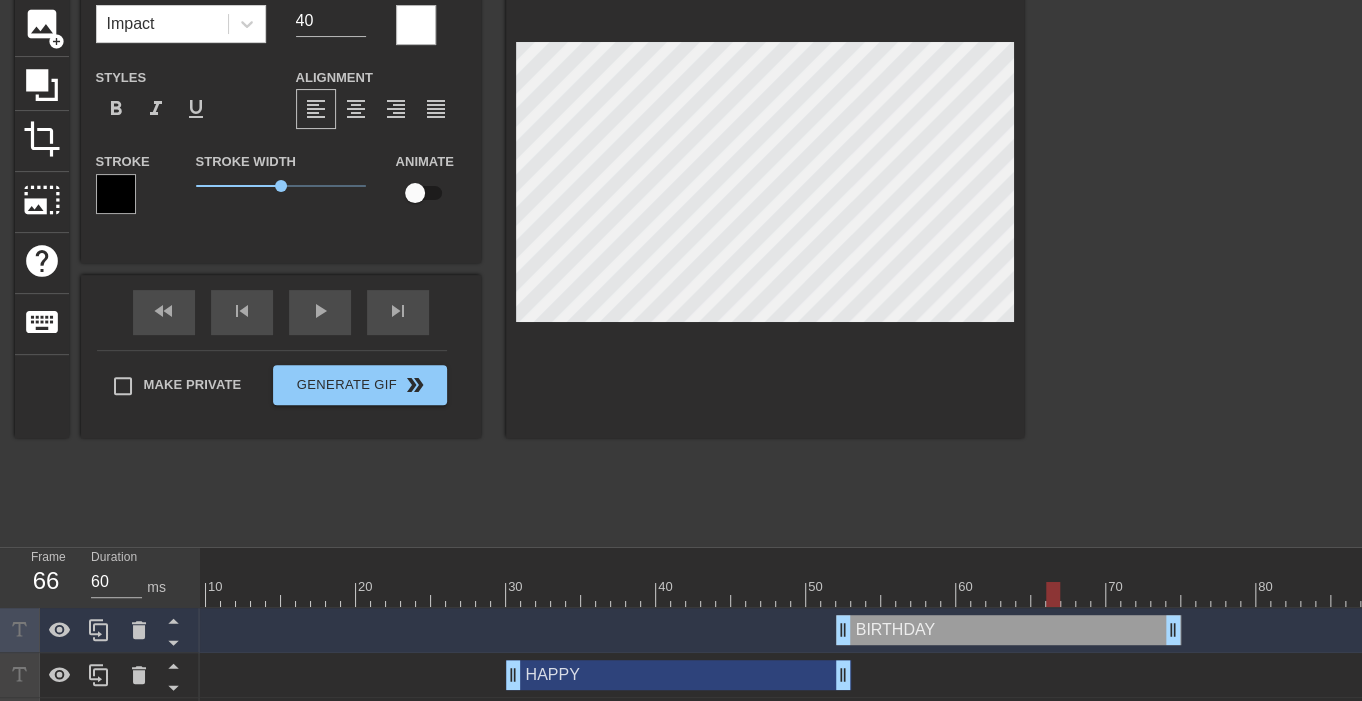 drag, startPoint x: 851, startPoint y: 589, endPoint x: 1052, endPoint y: 587, distance: 201.00995 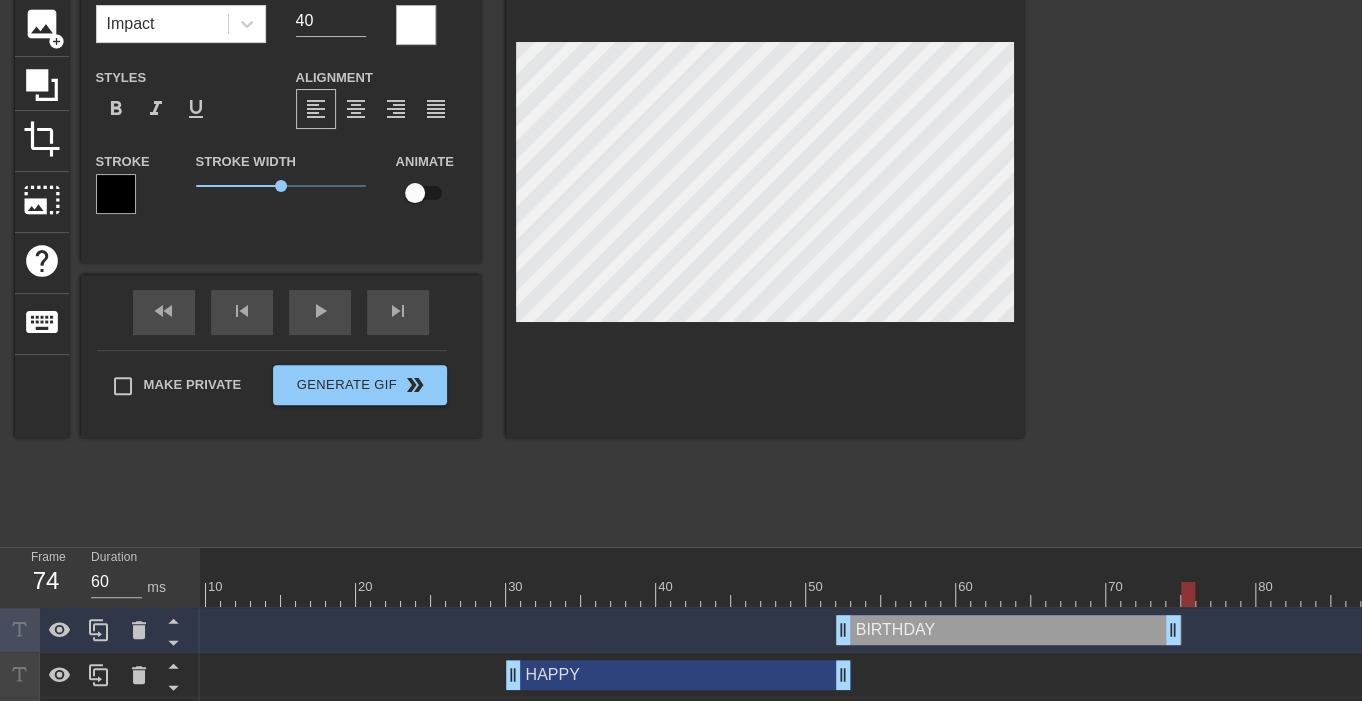 drag, startPoint x: 1052, startPoint y: 587, endPoint x: 1181, endPoint y: 592, distance: 129.09686 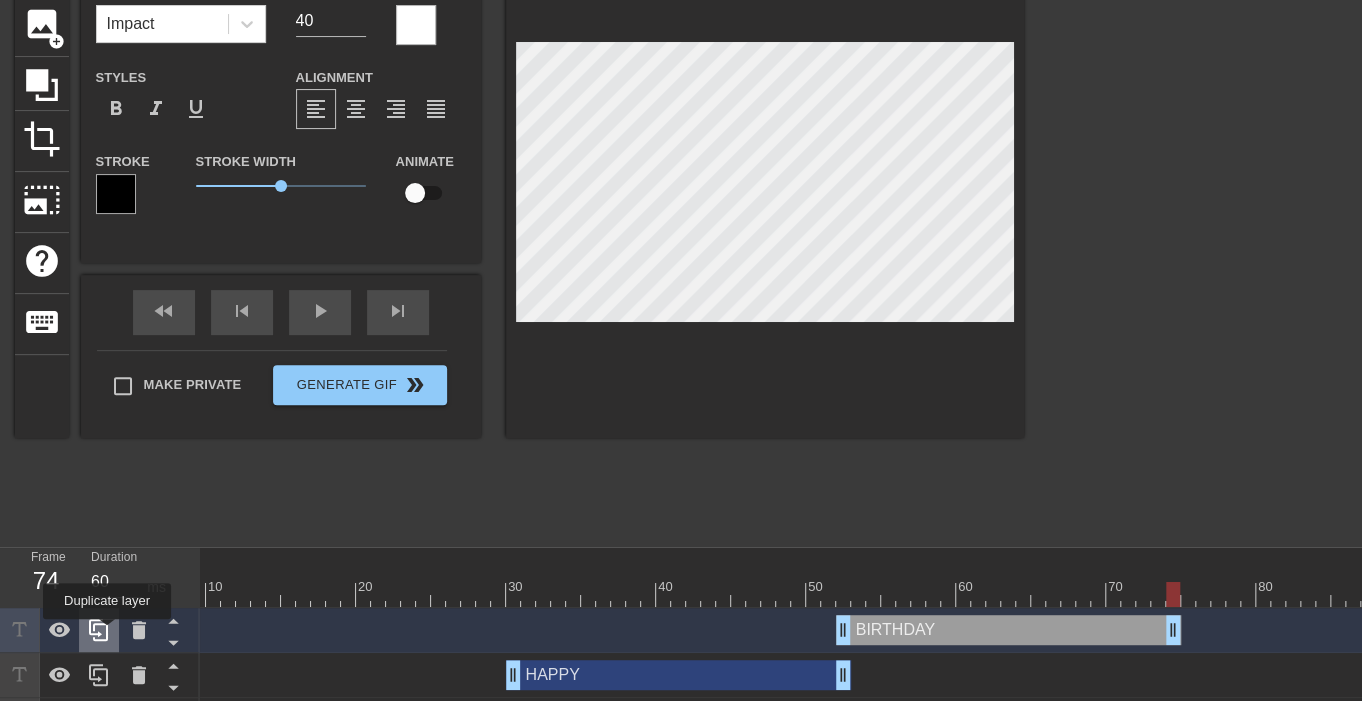 click 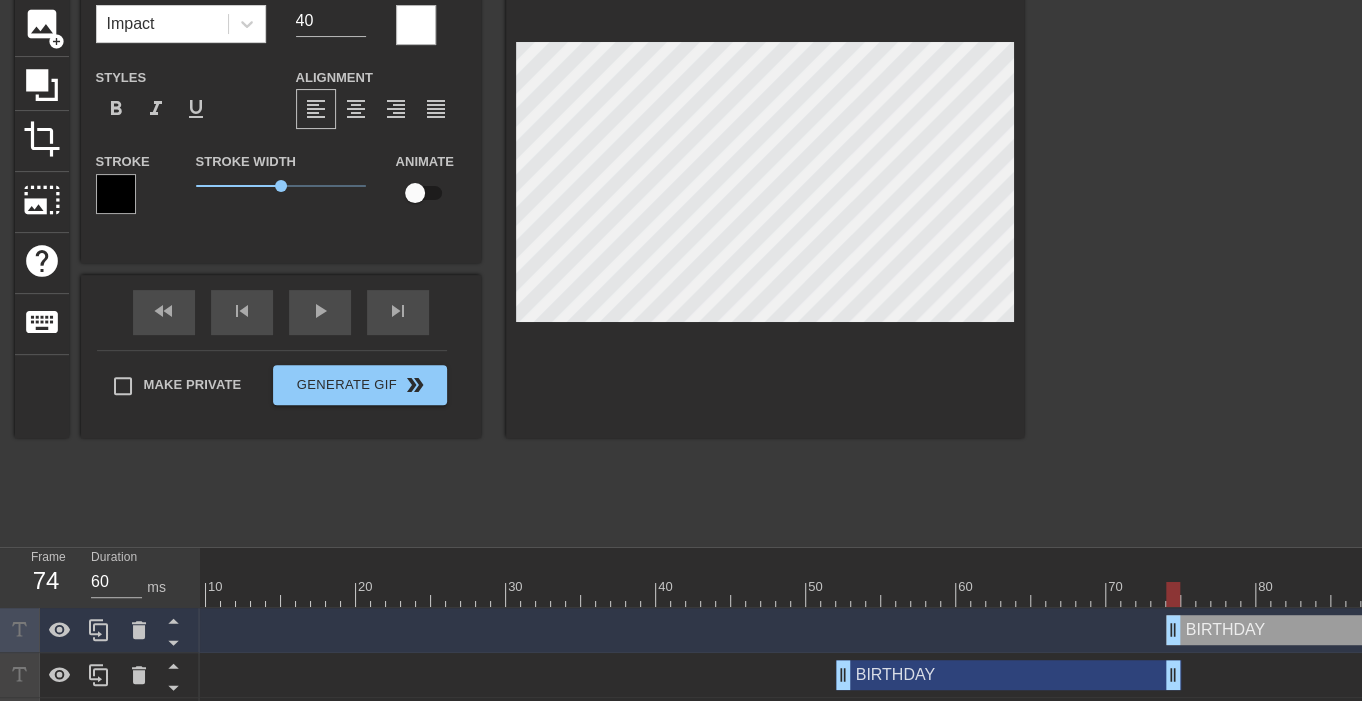 drag, startPoint x: 873, startPoint y: 626, endPoint x: 1201, endPoint y: 613, distance: 328.2575 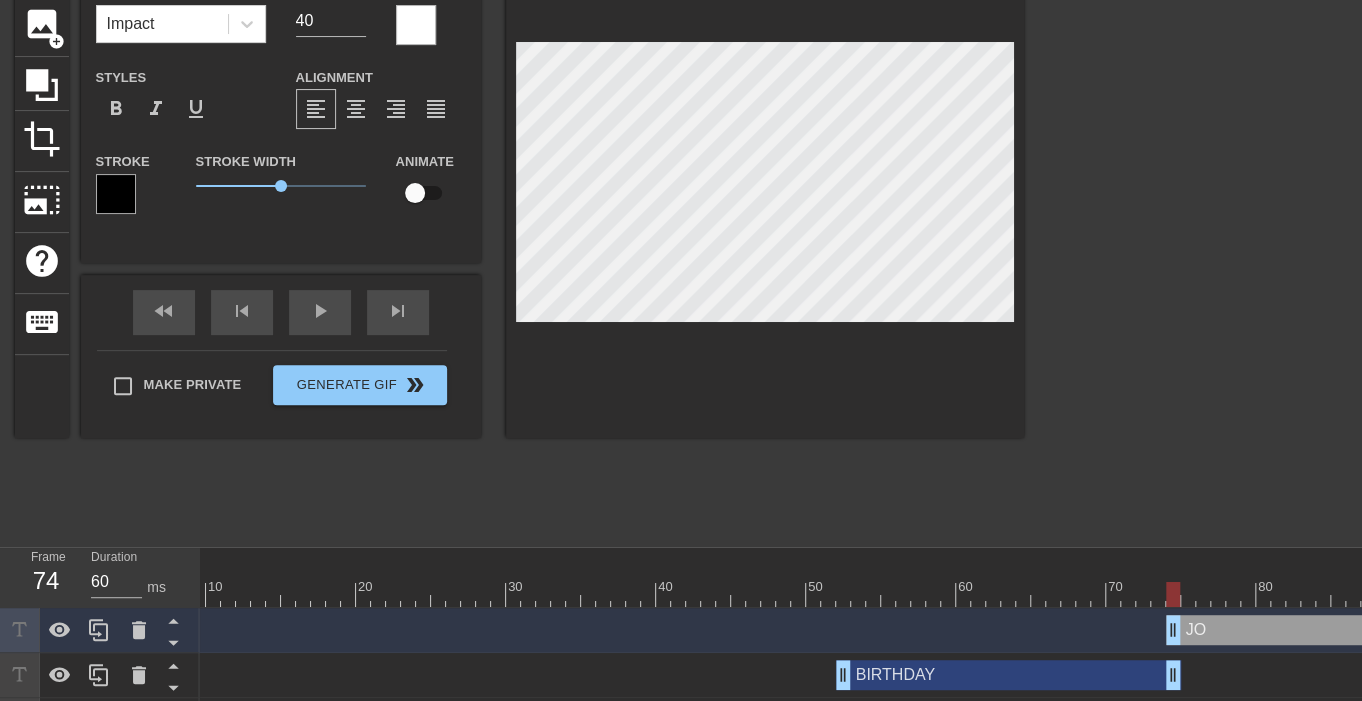 type on "[NAME]" 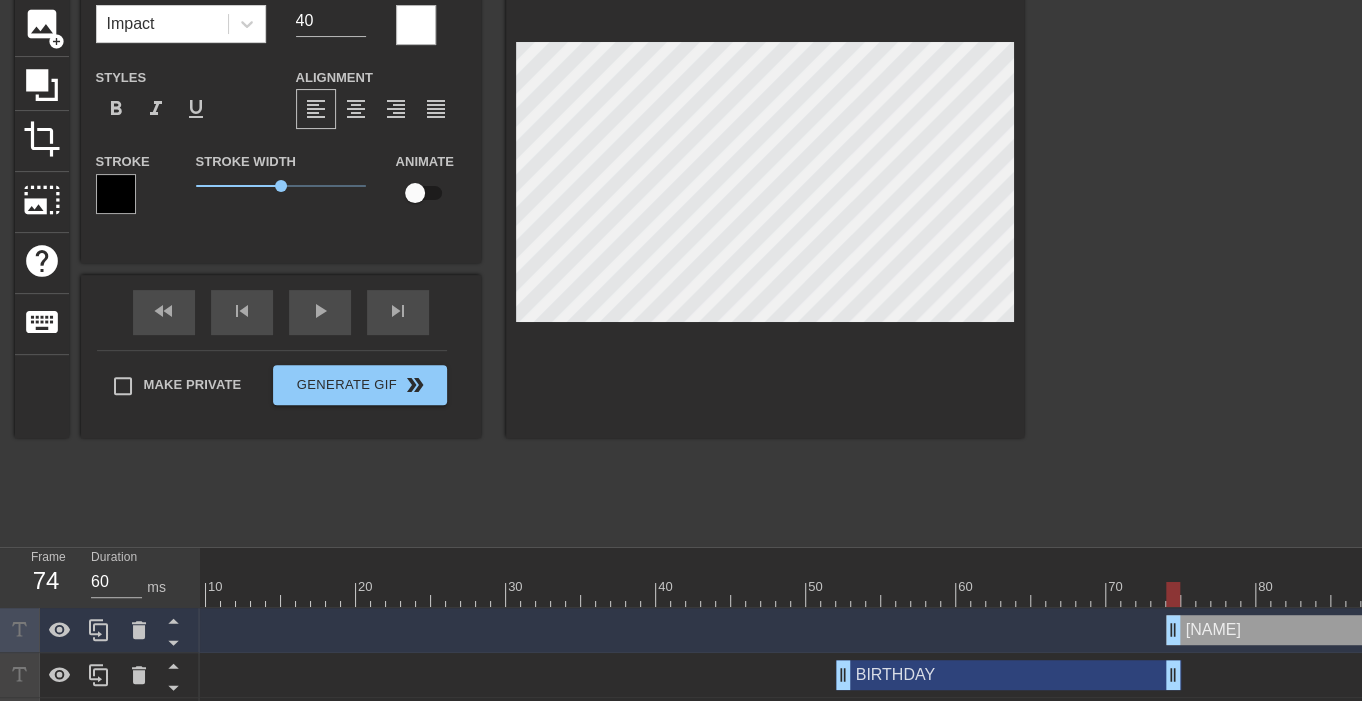 type on "[NAME]!" 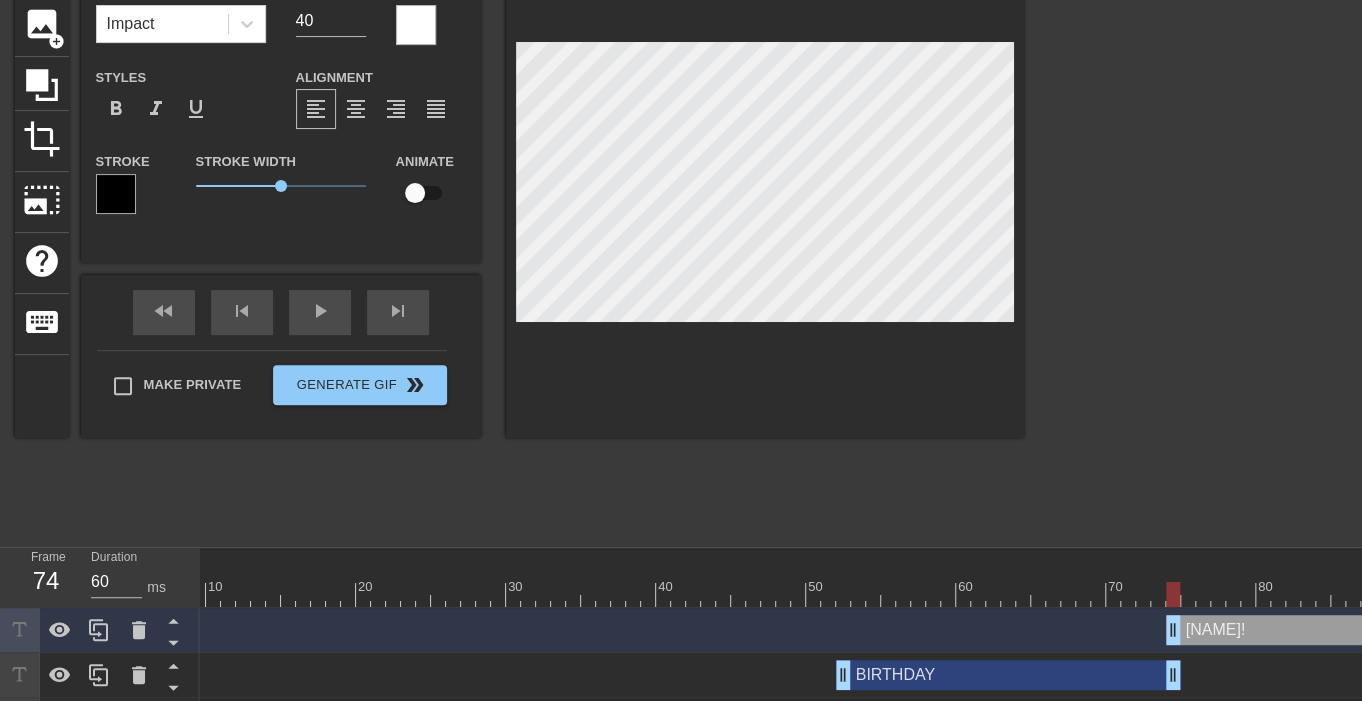 type on "[NAME]!!" 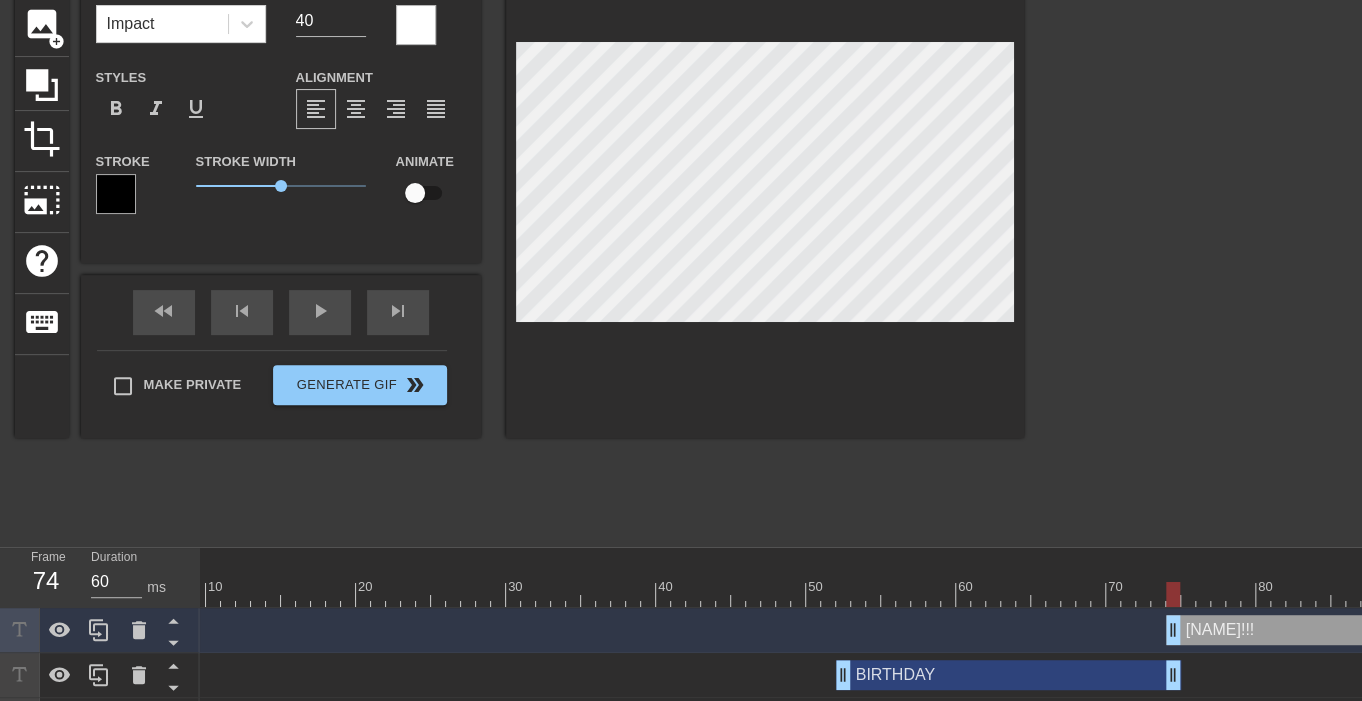 type on "[NAME]!!!!" 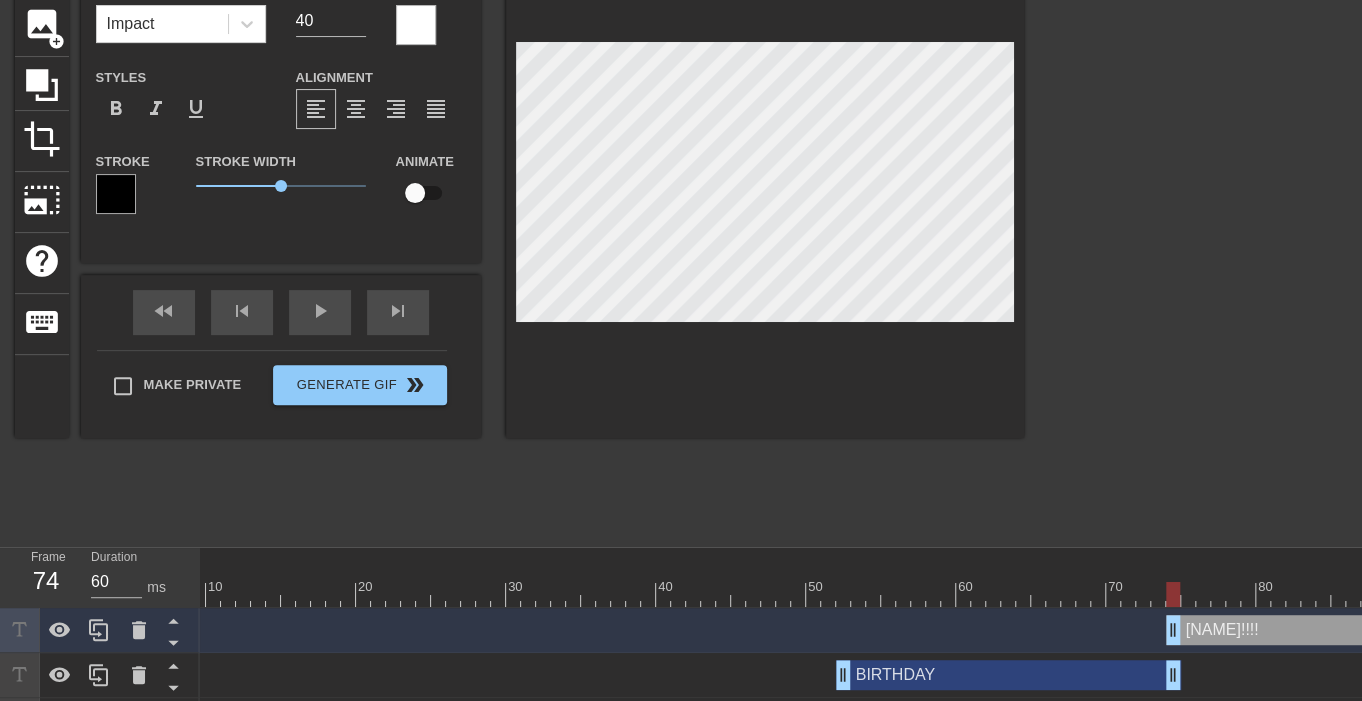 type on "[NAME]!!!!!" 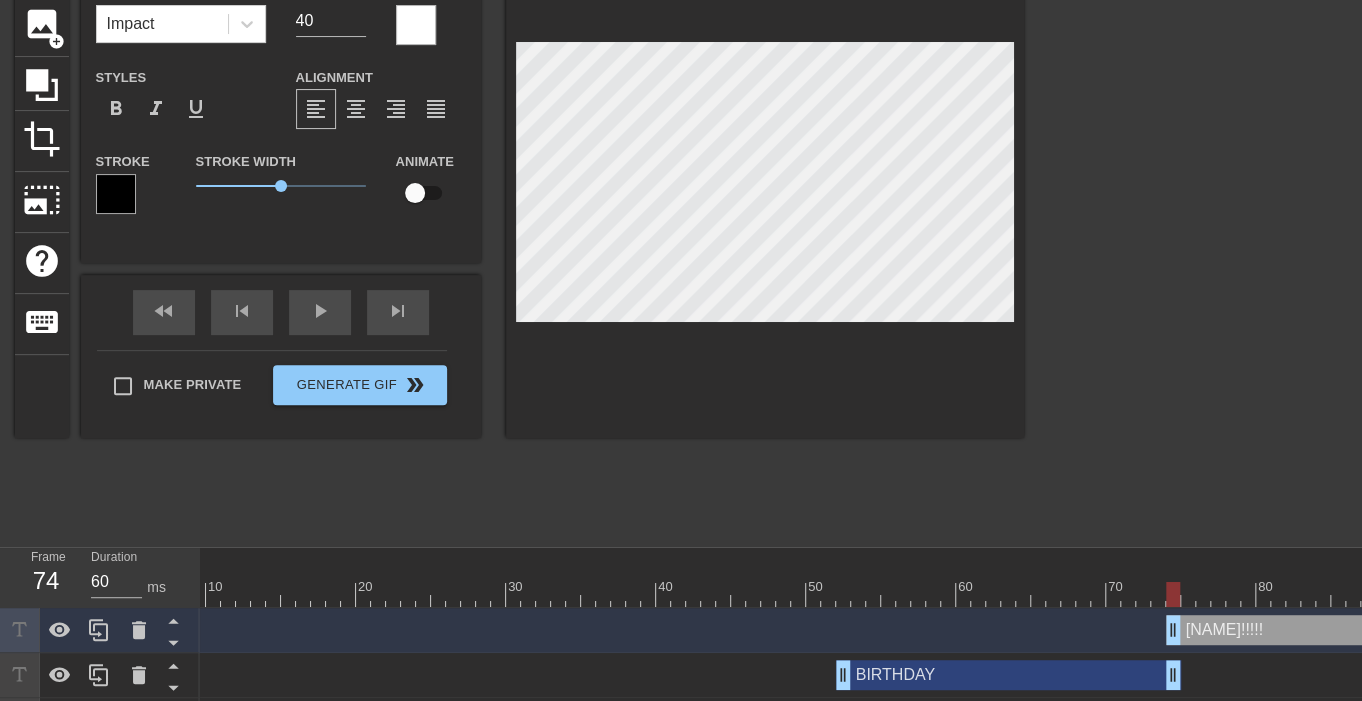 click at bounding box center (1198, 235) 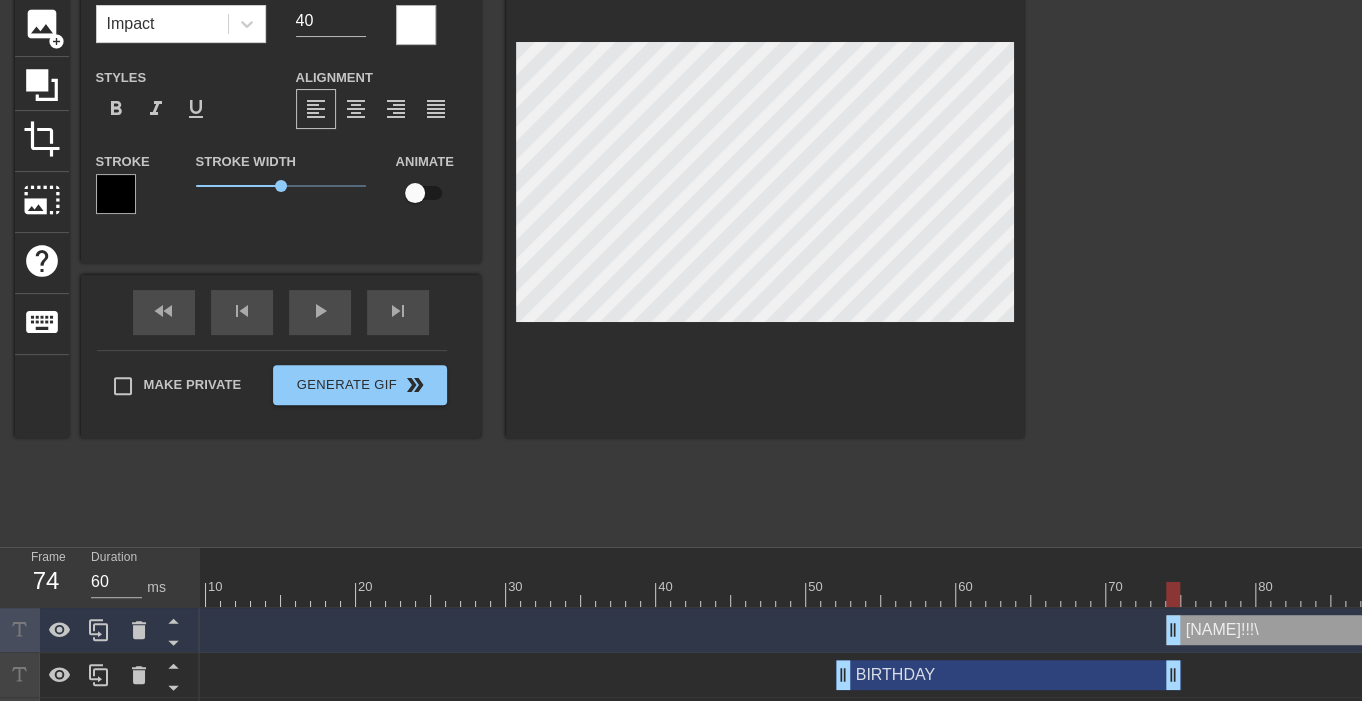 type on "[NAME]!!!!!" 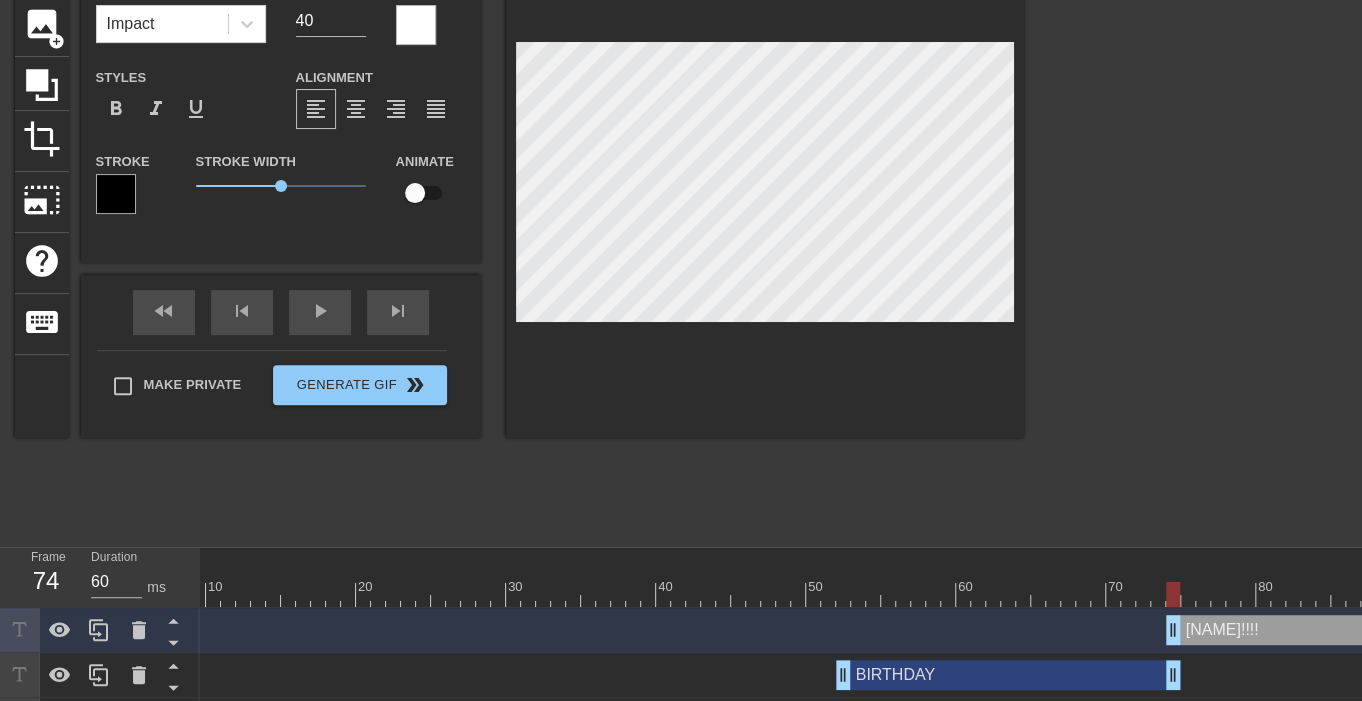 type on "[NAME]!!!" 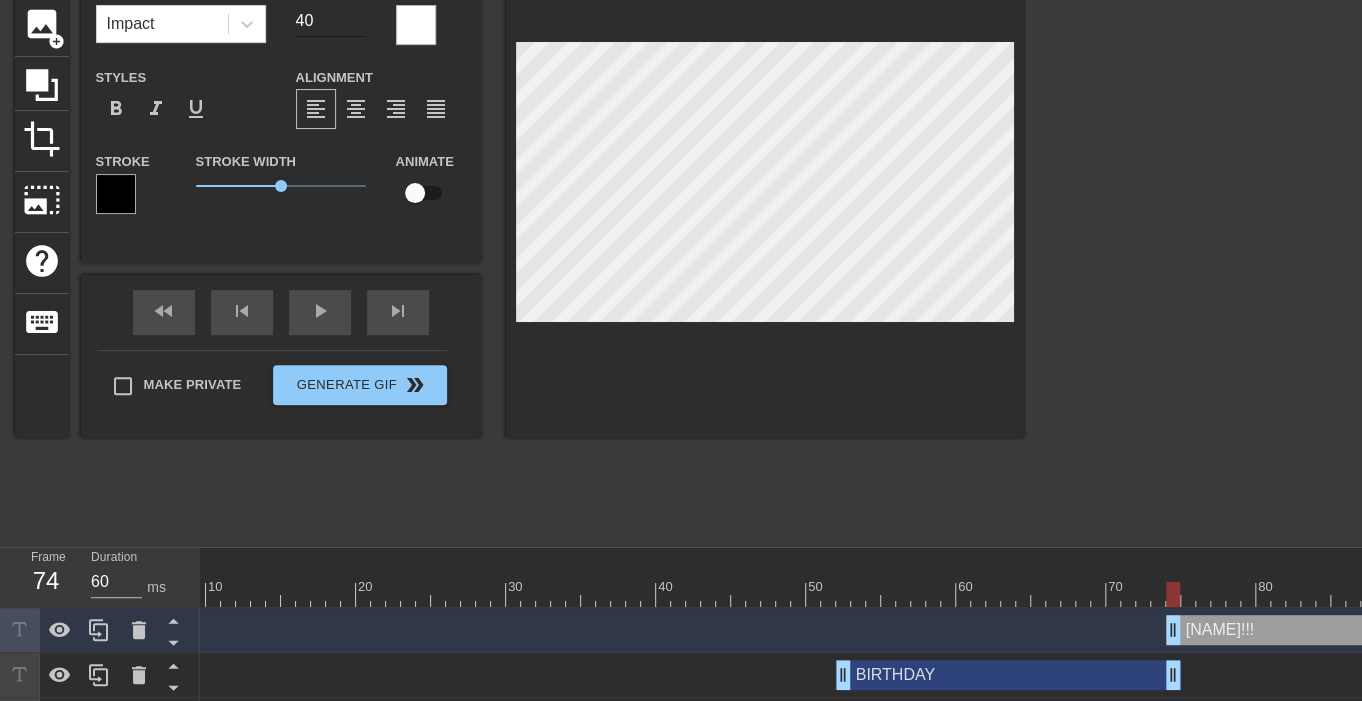 type on "[NAME]!!!" 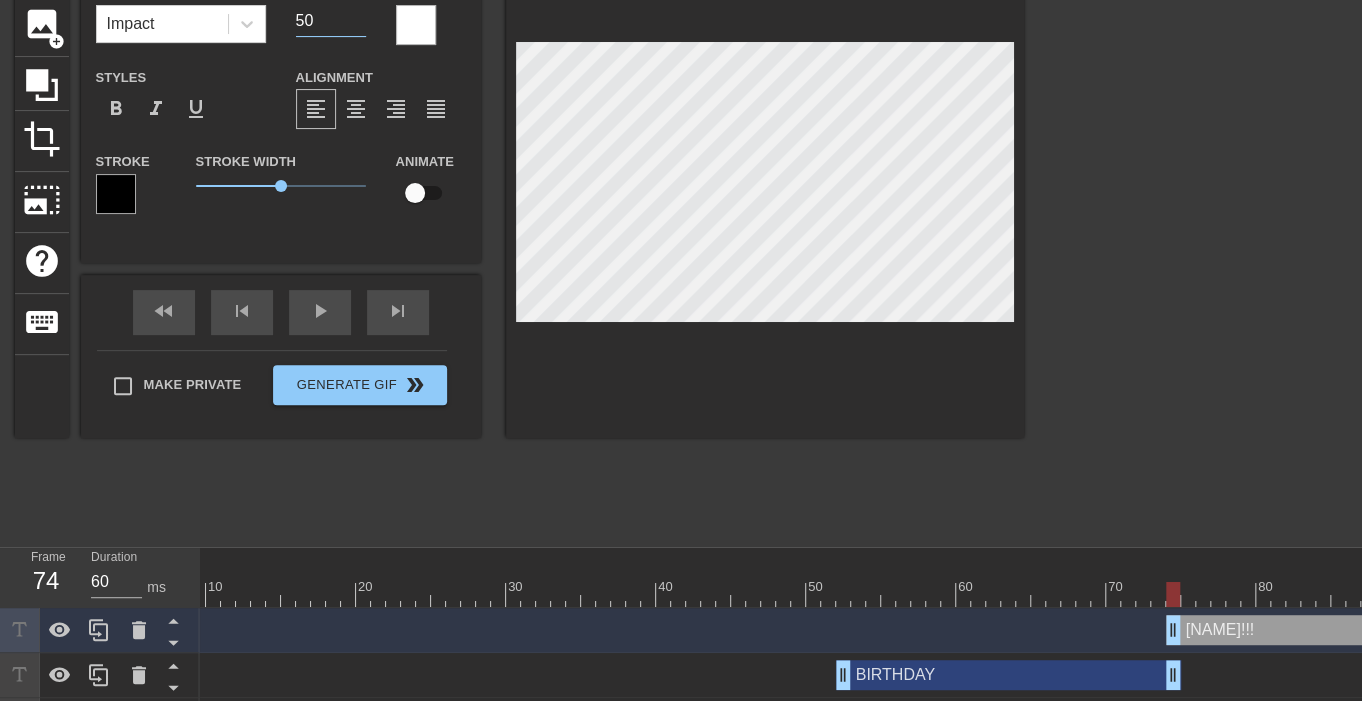 type on "50" 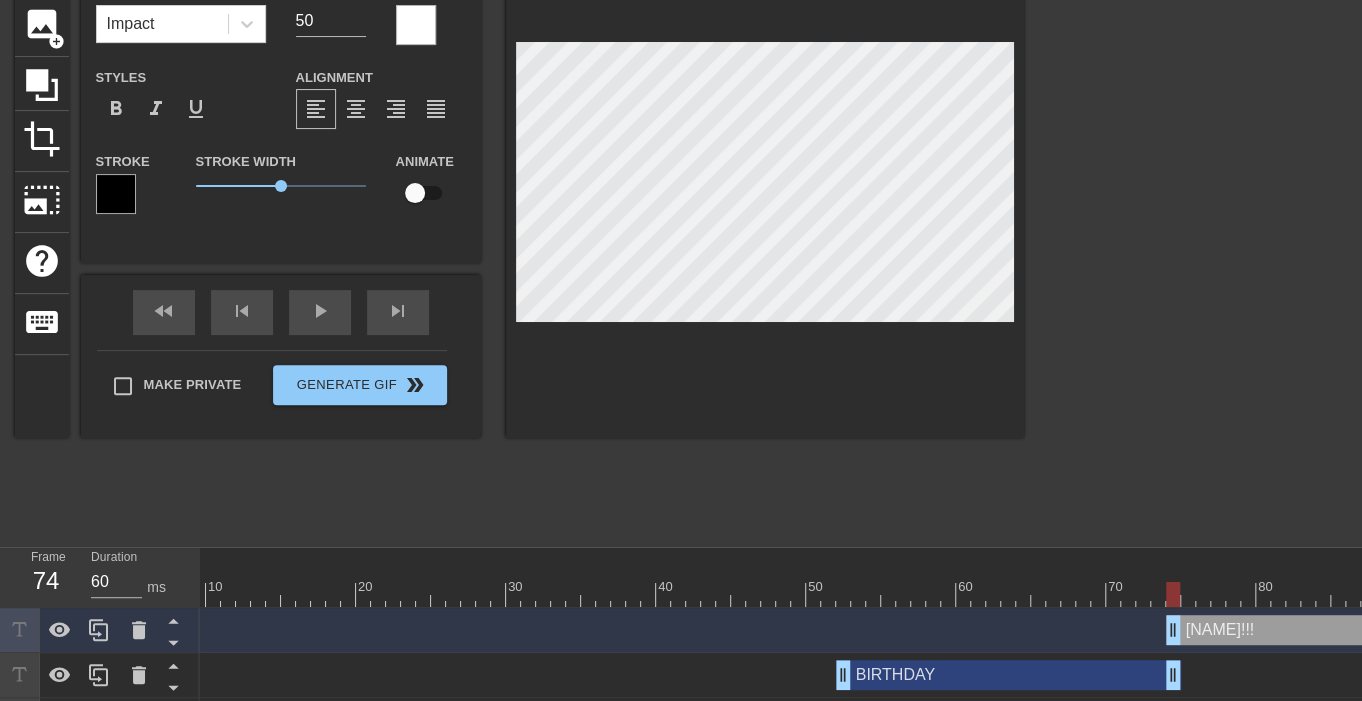 click at bounding box center (1198, 235) 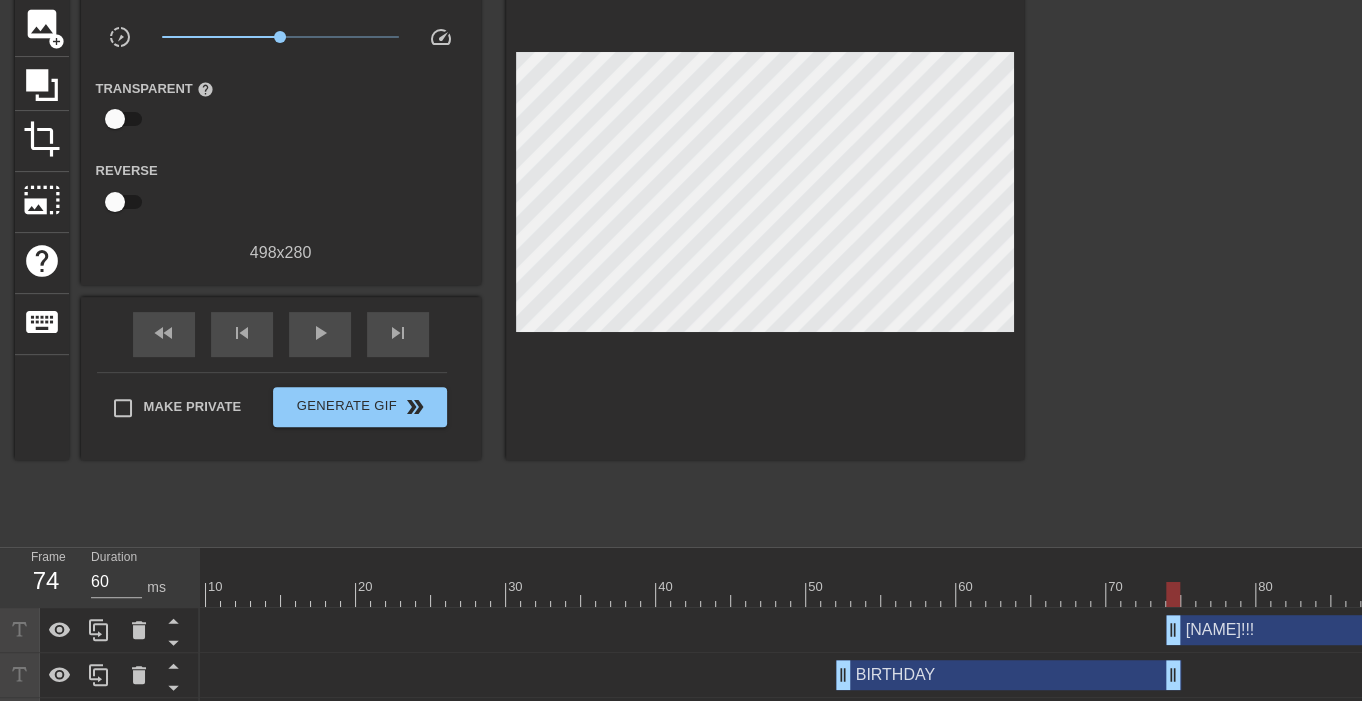 scroll, scrollTop: 233, scrollLeft: 0, axis: vertical 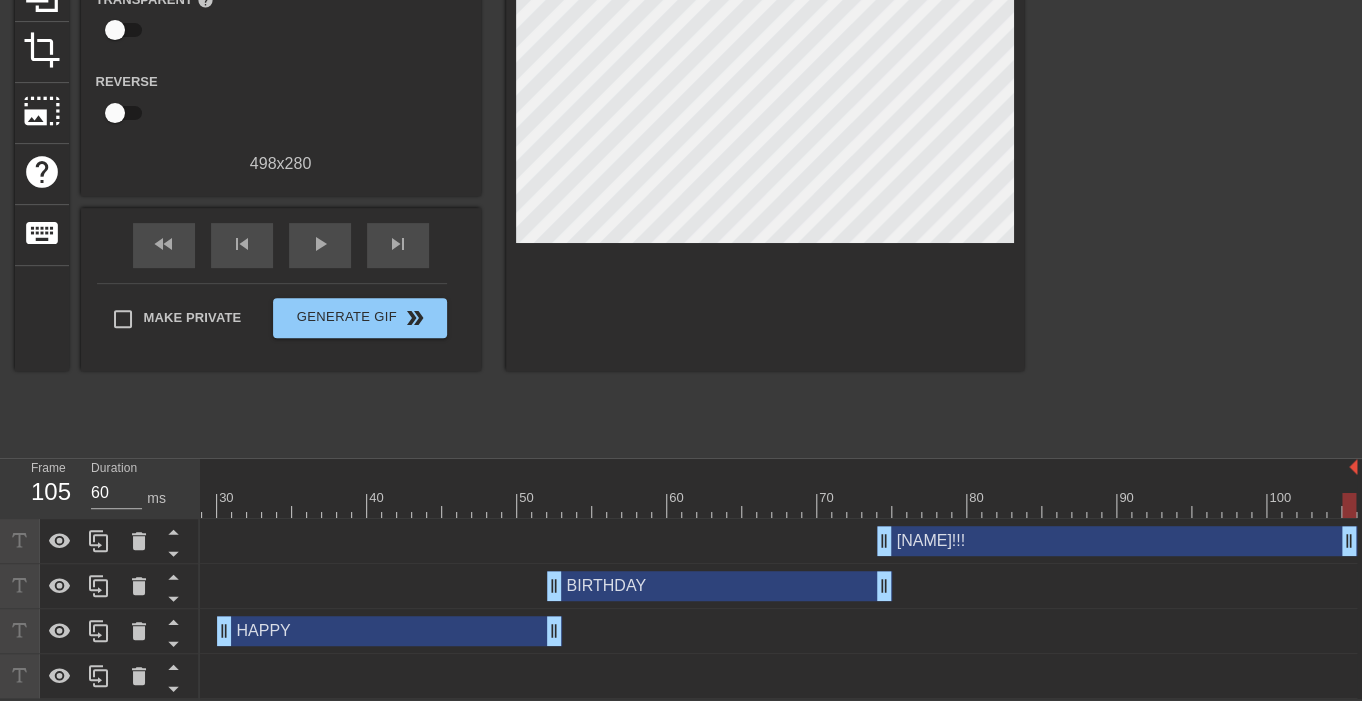 drag, startPoint x: 1218, startPoint y: 547, endPoint x: 1378, endPoint y: 547, distance: 160 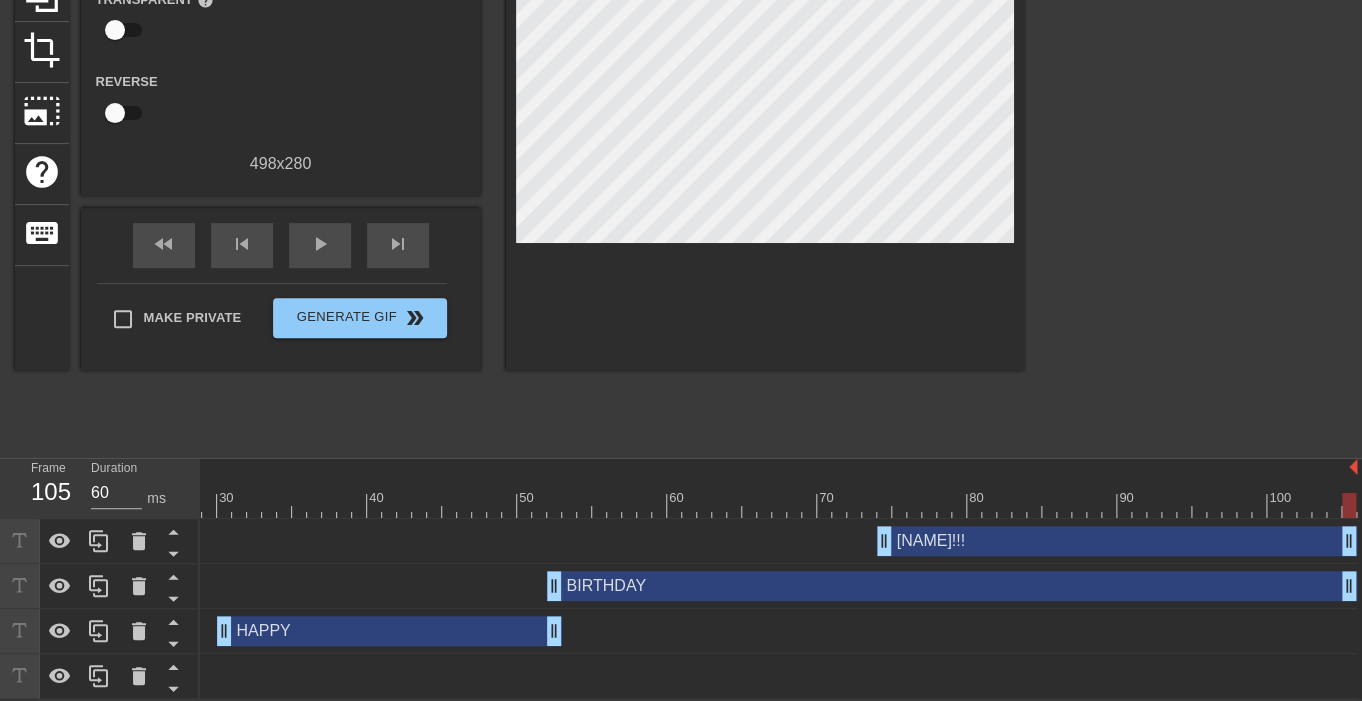 drag, startPoint x: 881, startPoint y: 587, endPoint x: 1366, endPoint y: 601, distance: 485.20203 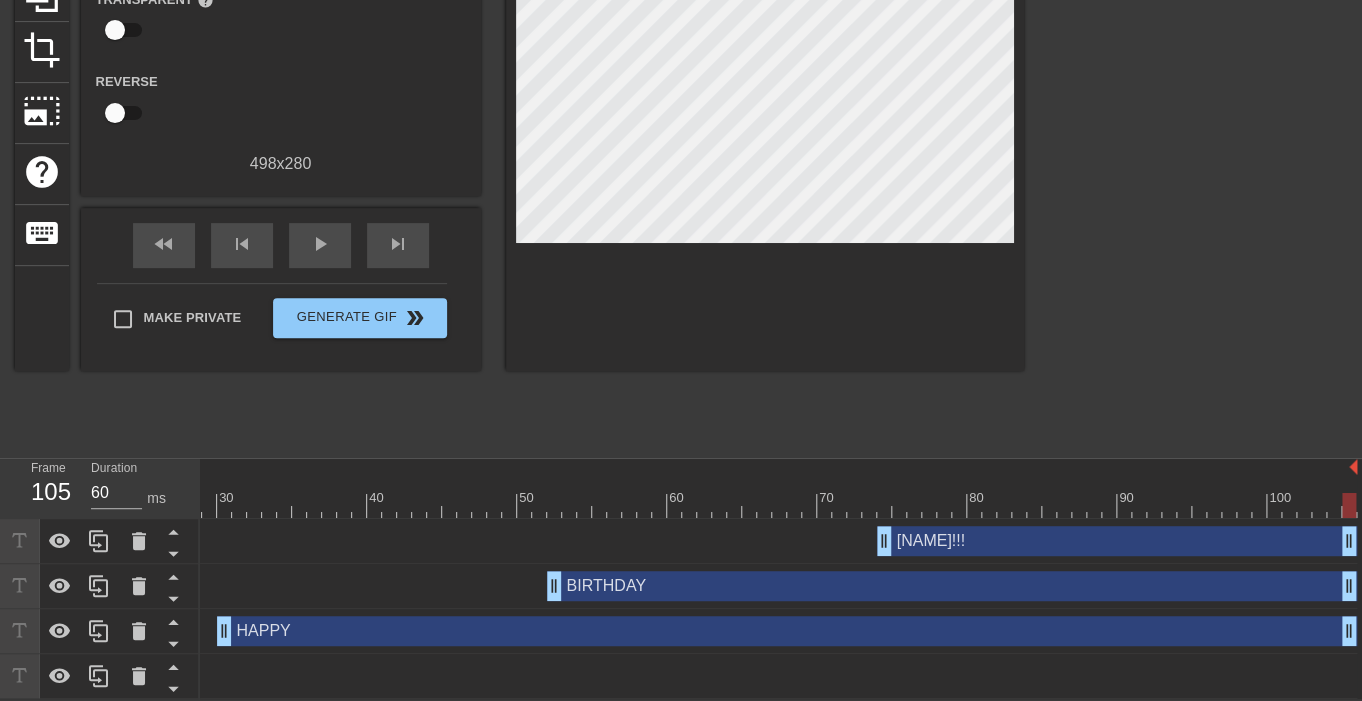 drag, startPoint x: 552, startPoint y: 636, endPoint x: 1397, endPoint y: 656, distance: 845.23663 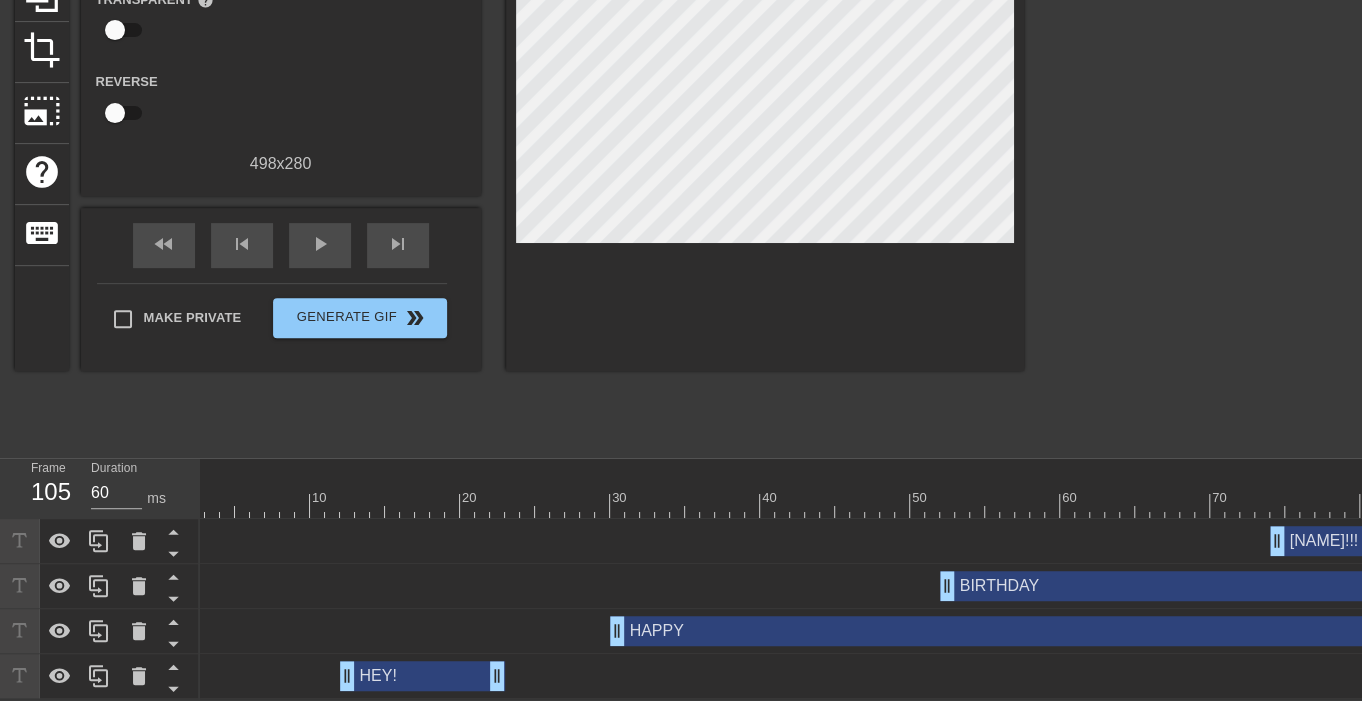 scroll, scrollTop: 0, scrollLeft: 0, axis: both 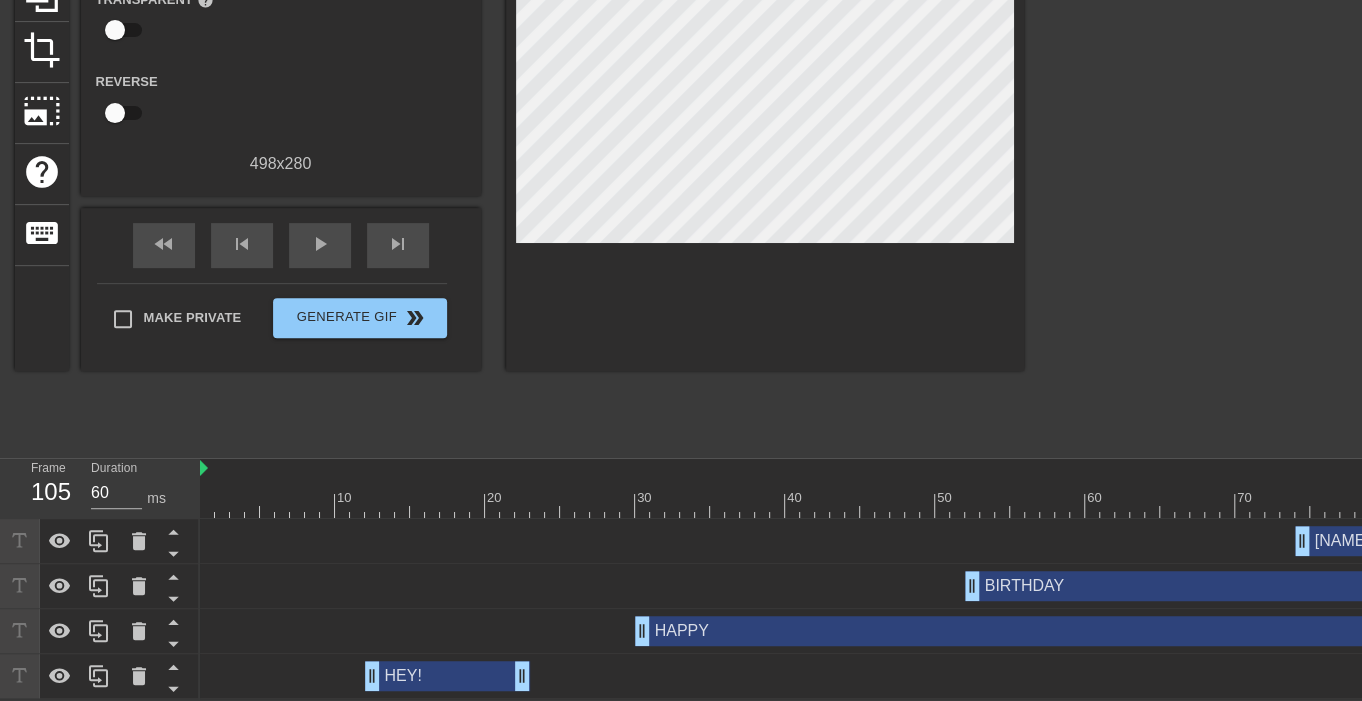 click at bounding box center (987, 505) 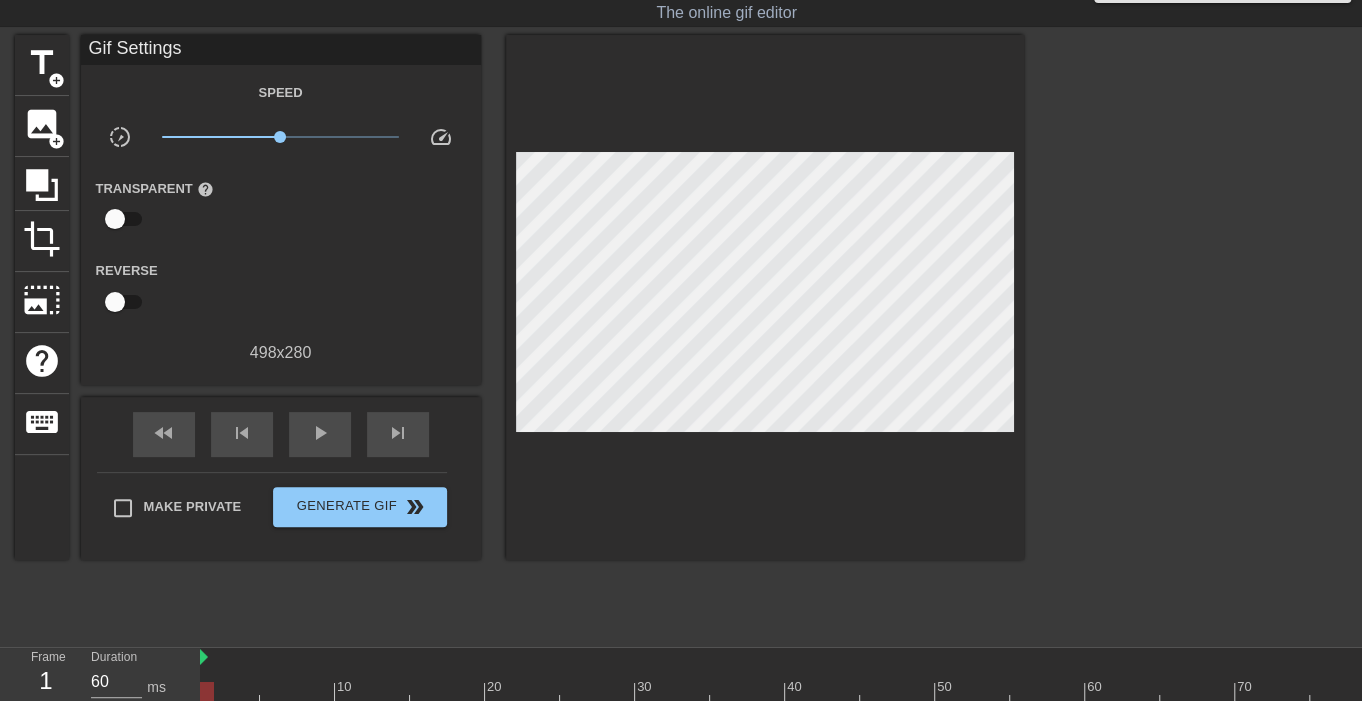 scroll, scrollTop: 22, scrollLeft: 0, axis: vertical 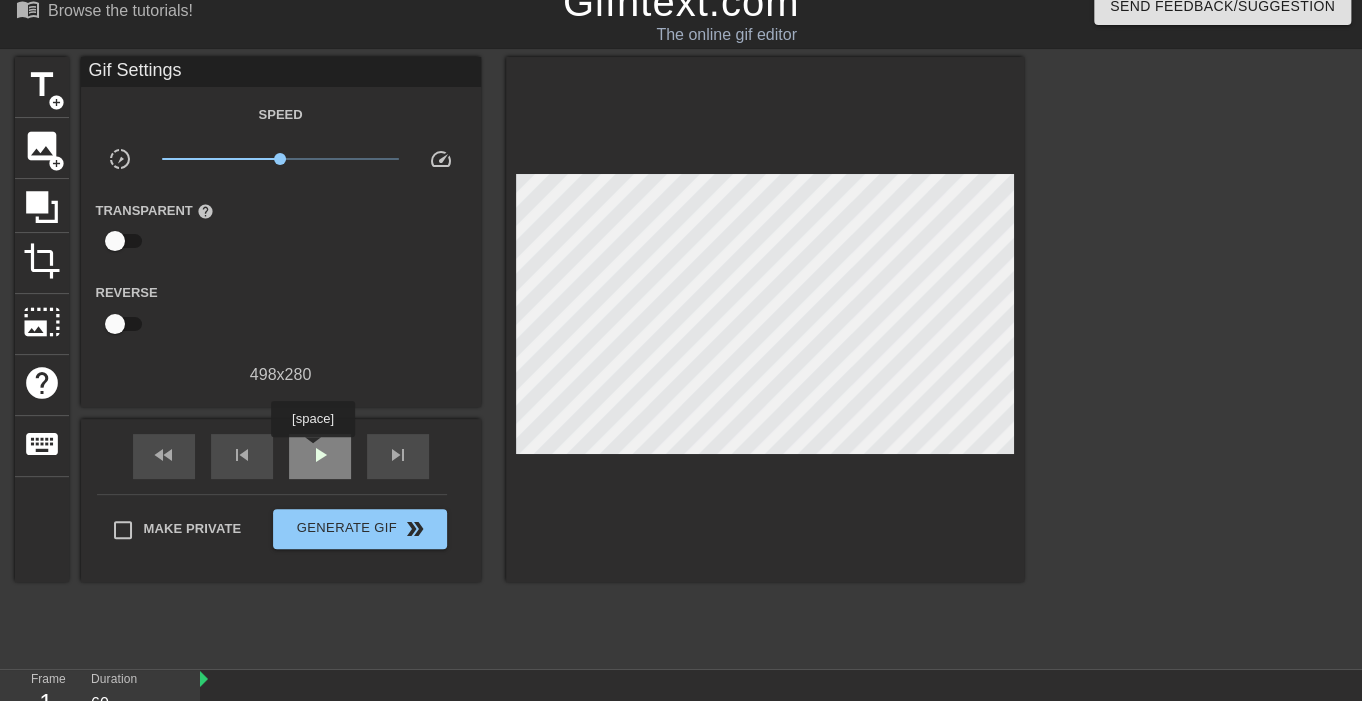 click on "play_arrow" at bounding box center [320, 455] 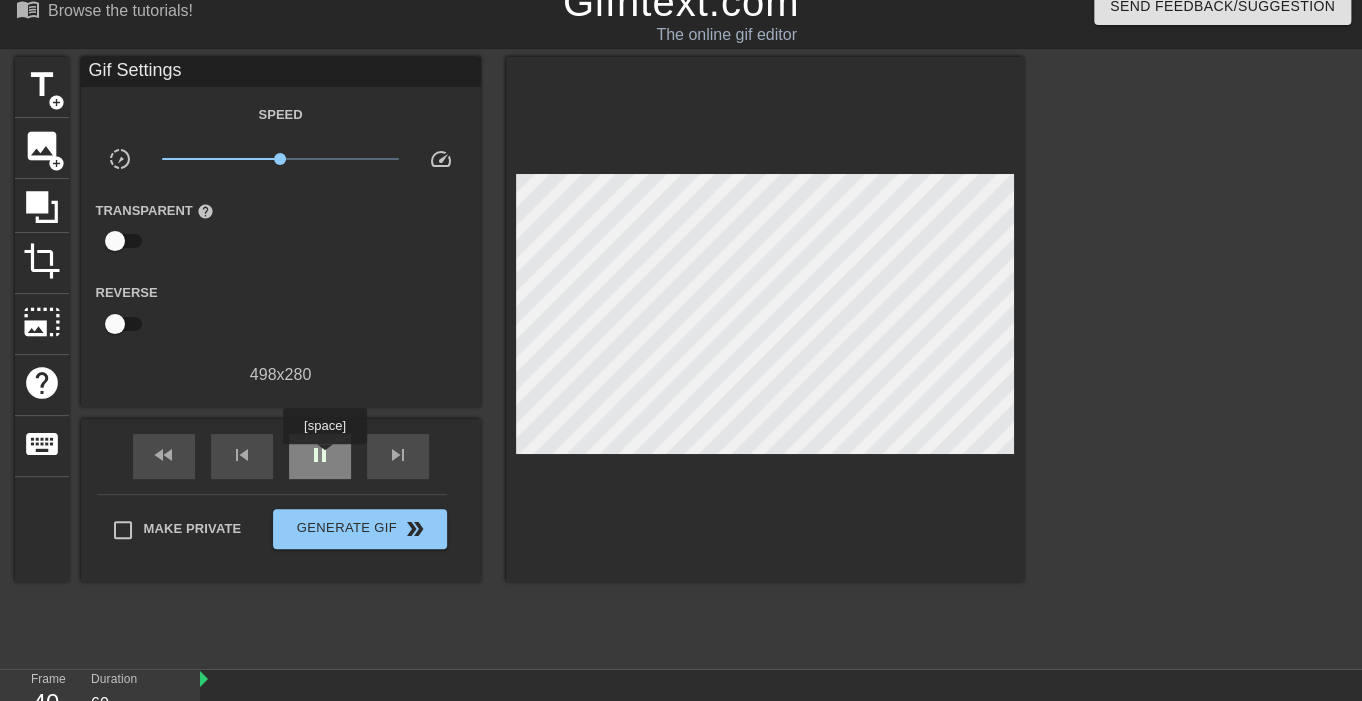 click on "pause" at bounding box center (320, 455) 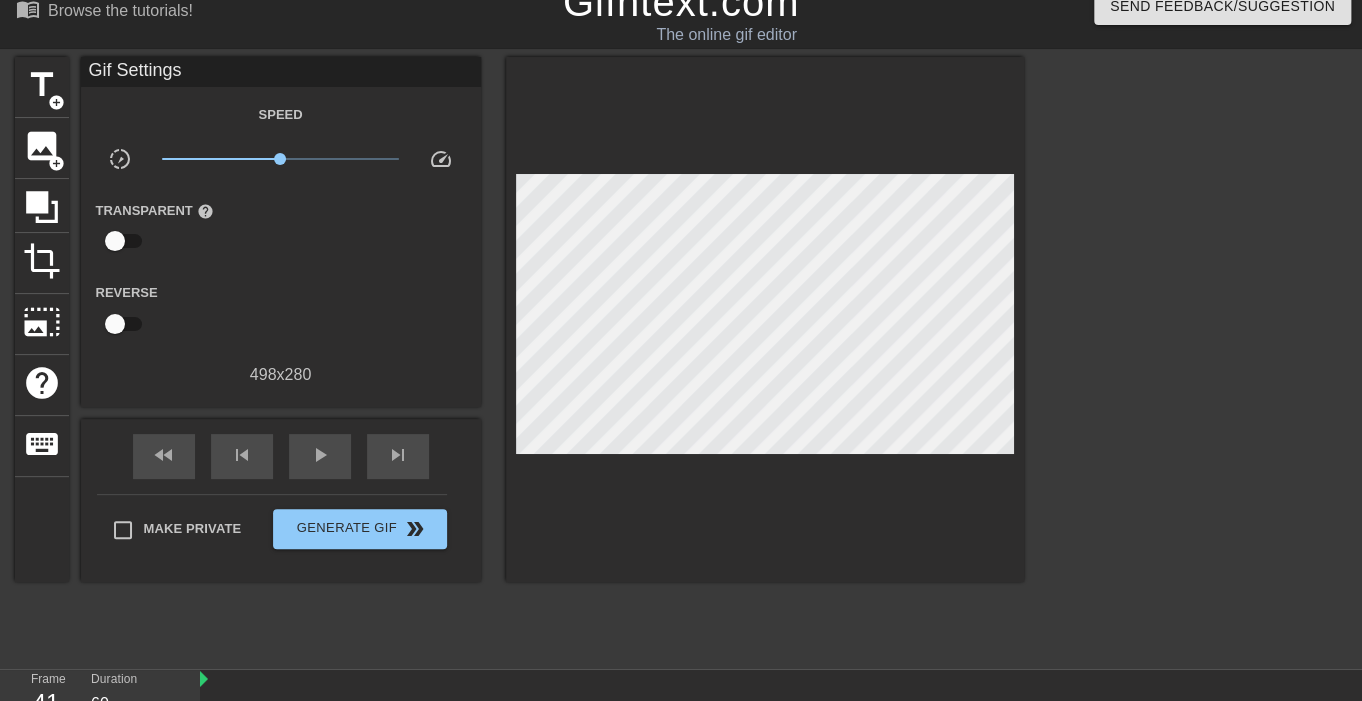 scroll, scrollTop: 233, scrollLeft: 0, axis: vertical 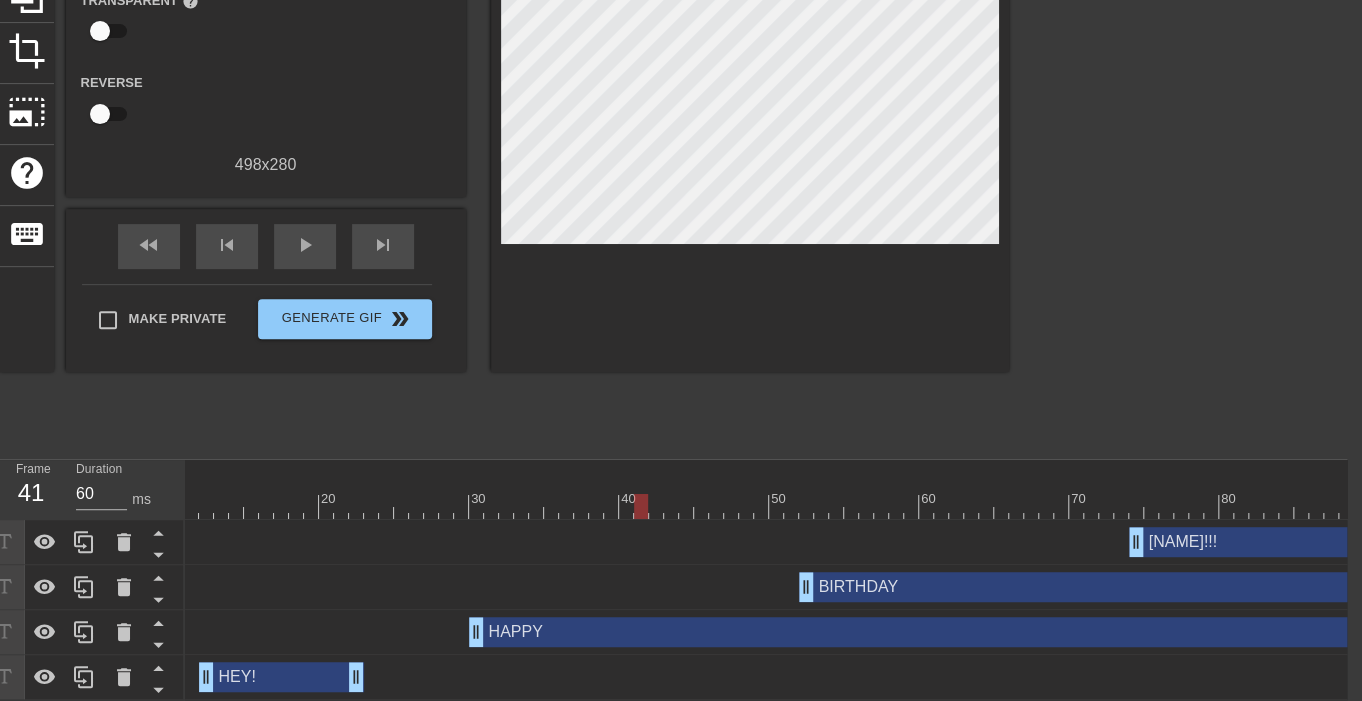 click on "[NAME]!!! drag_handle drag_handle" at bounding box center (1369, 542) 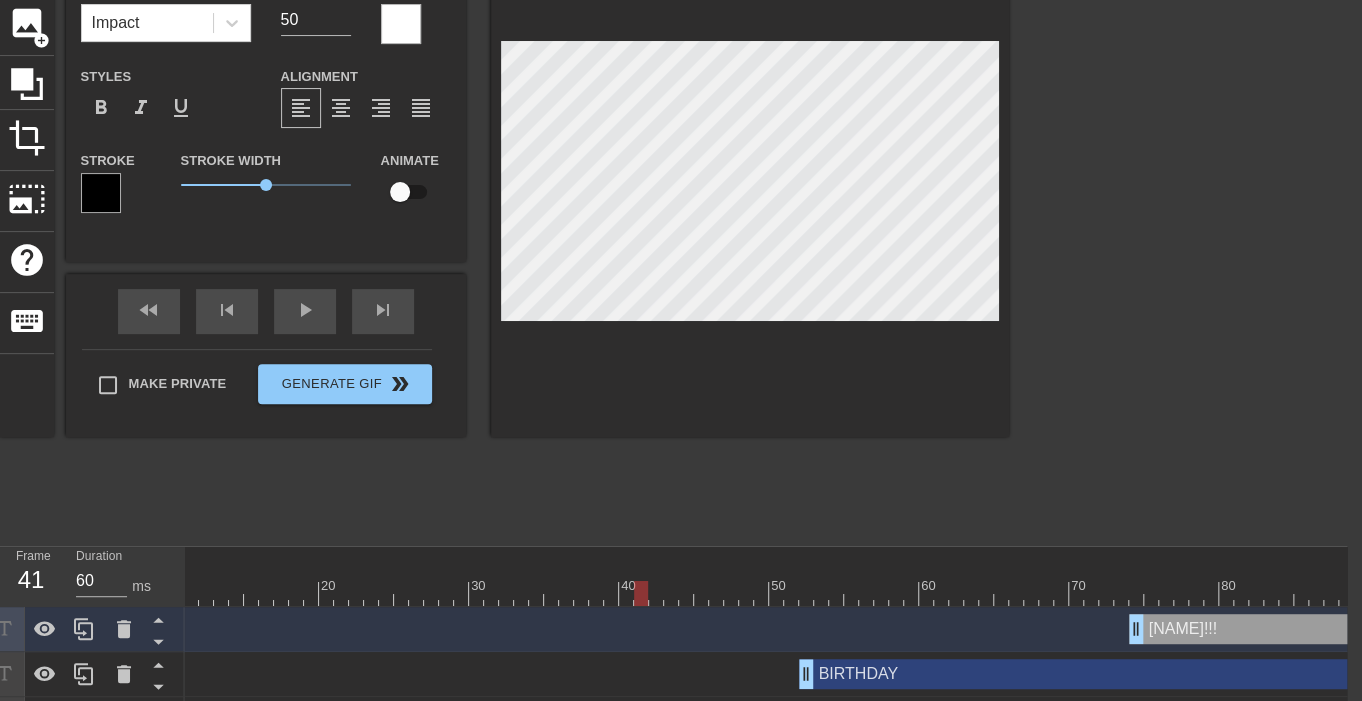 scroll, scrollTop: 88, scrollLeft: 15, axis: both 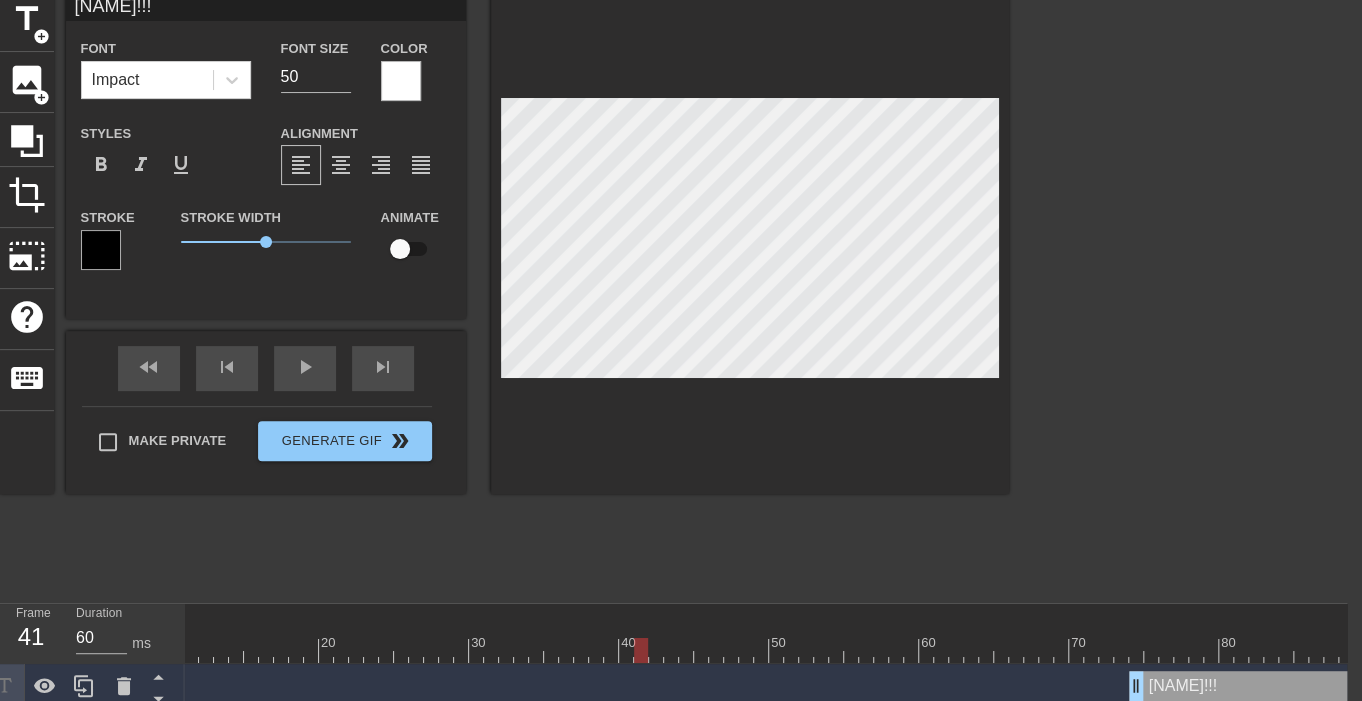 click at bounding box center [821, 650] 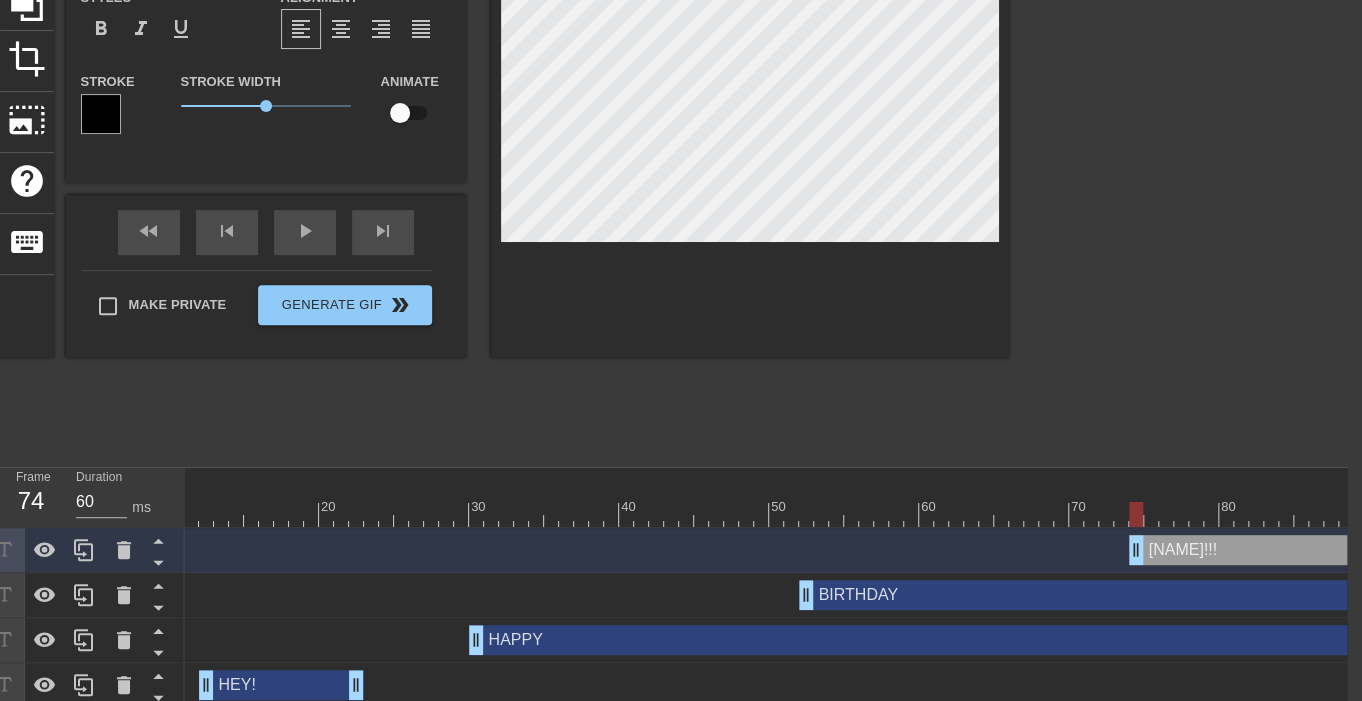 scroll, scrollTop: 233, scrollLeft: 15, axis: both 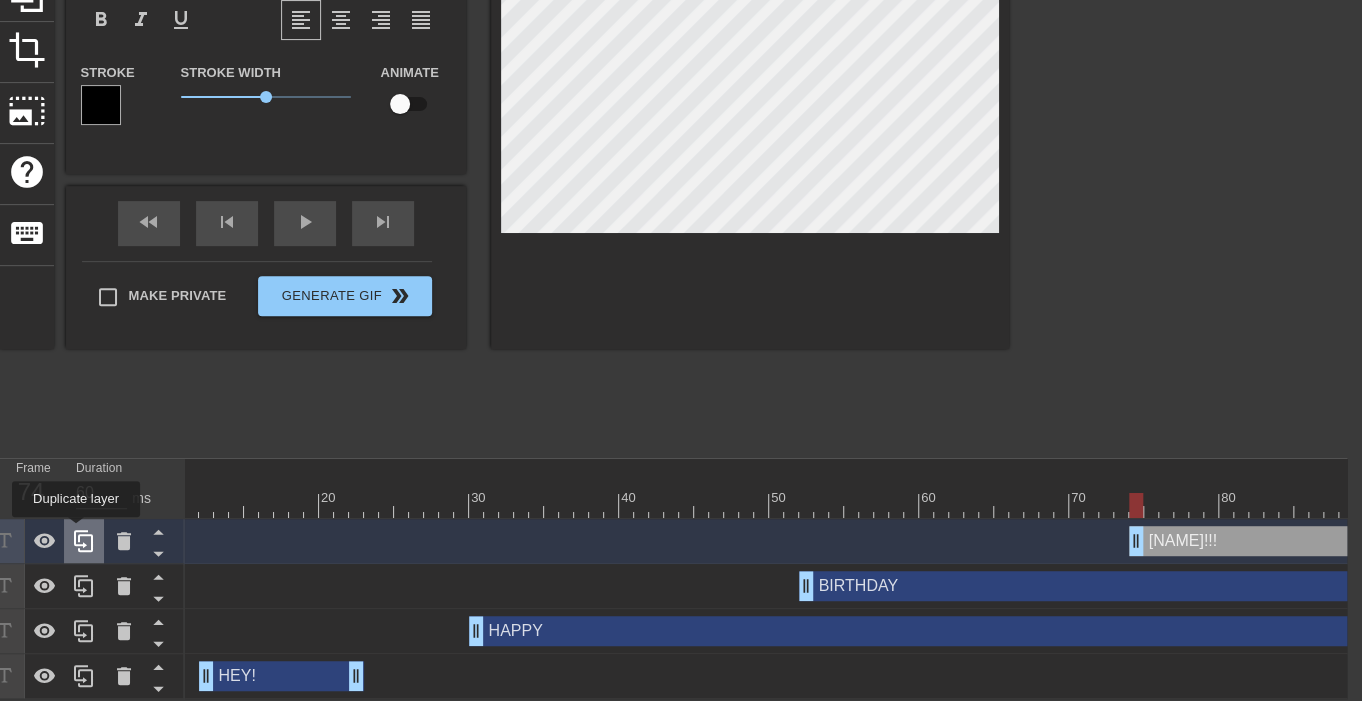 click 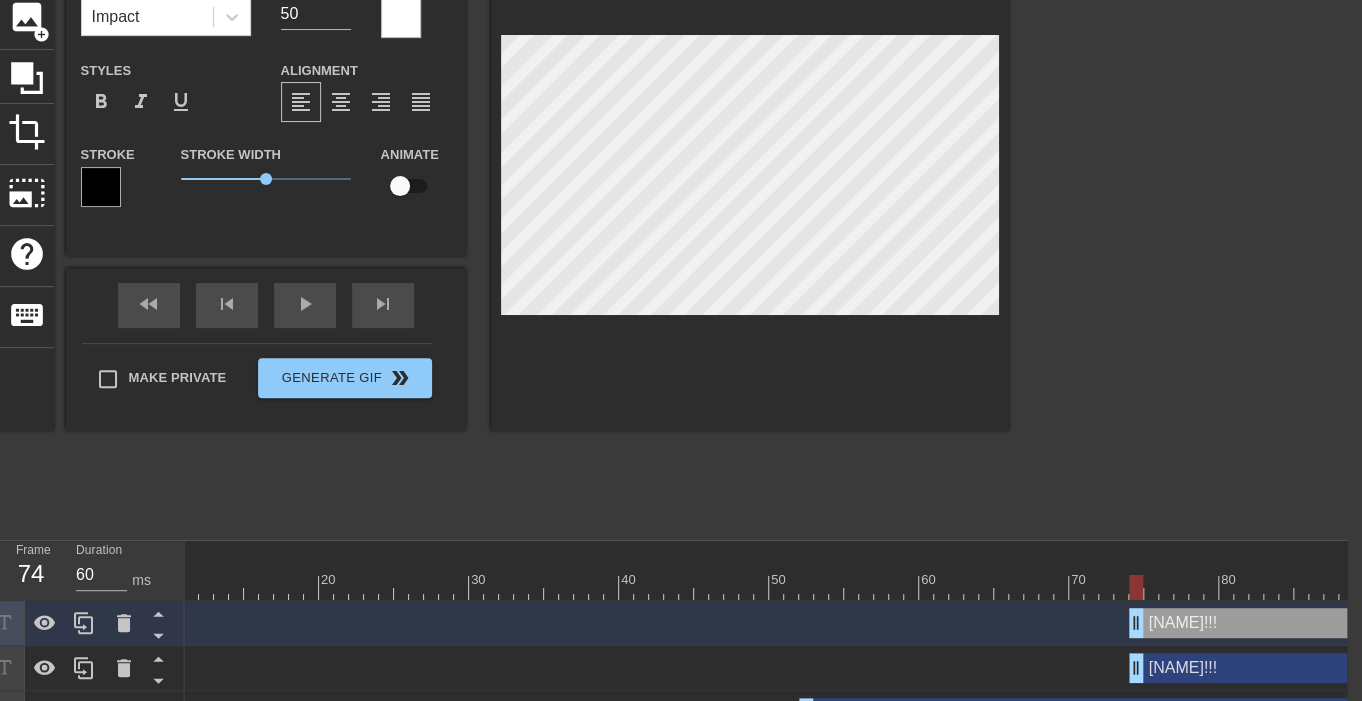 scroll, scrollTop: 115, scrollLeft: 15, axis: both 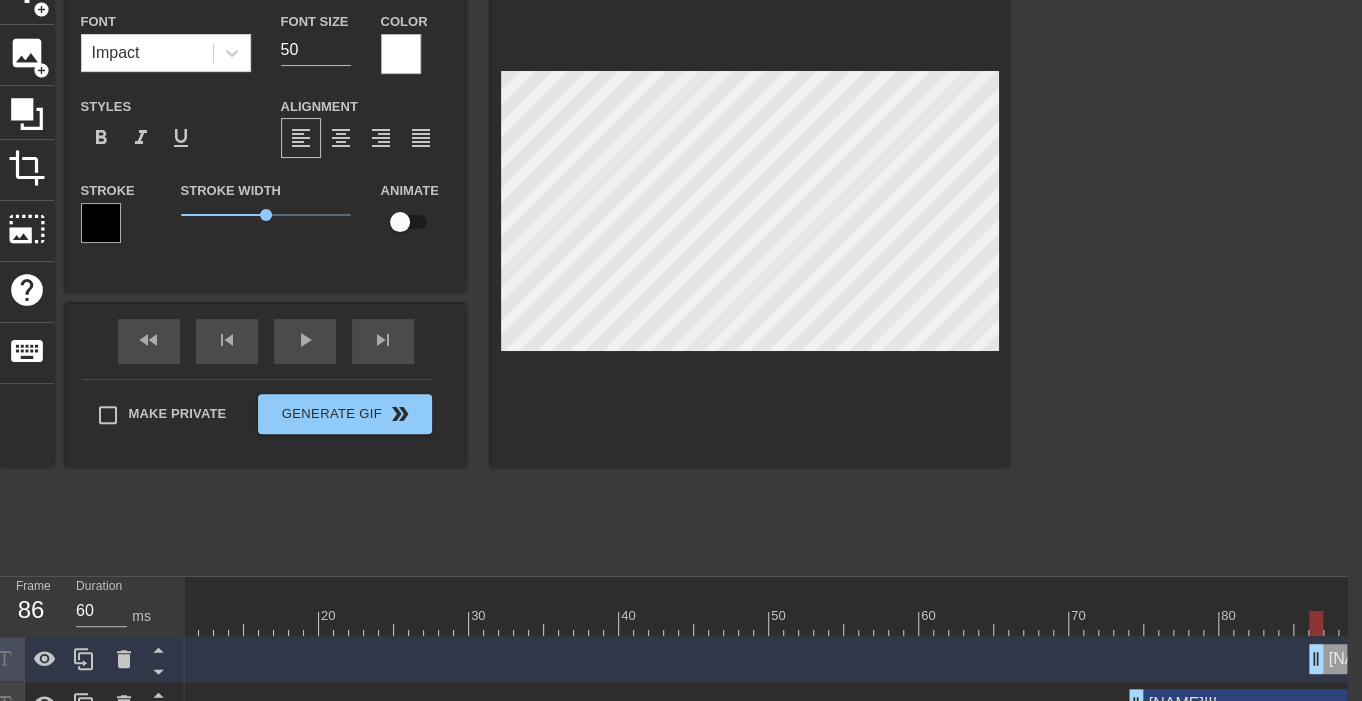 drag, startPoint x: 1137, startPoint y: 655, endPoint x: 1342, endPoint y: 650, distance: 205.06097 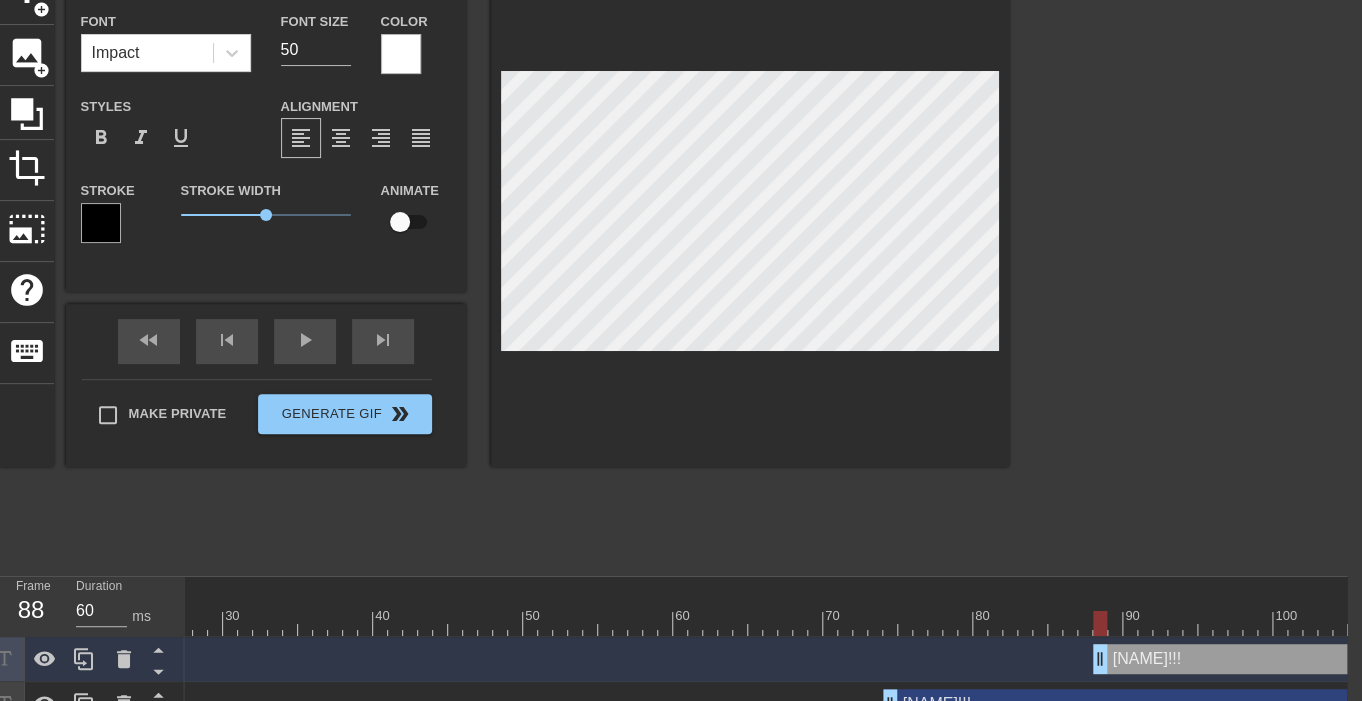 scroll, scrollTop: 0, scrollLeft: 418, axis: horizontal 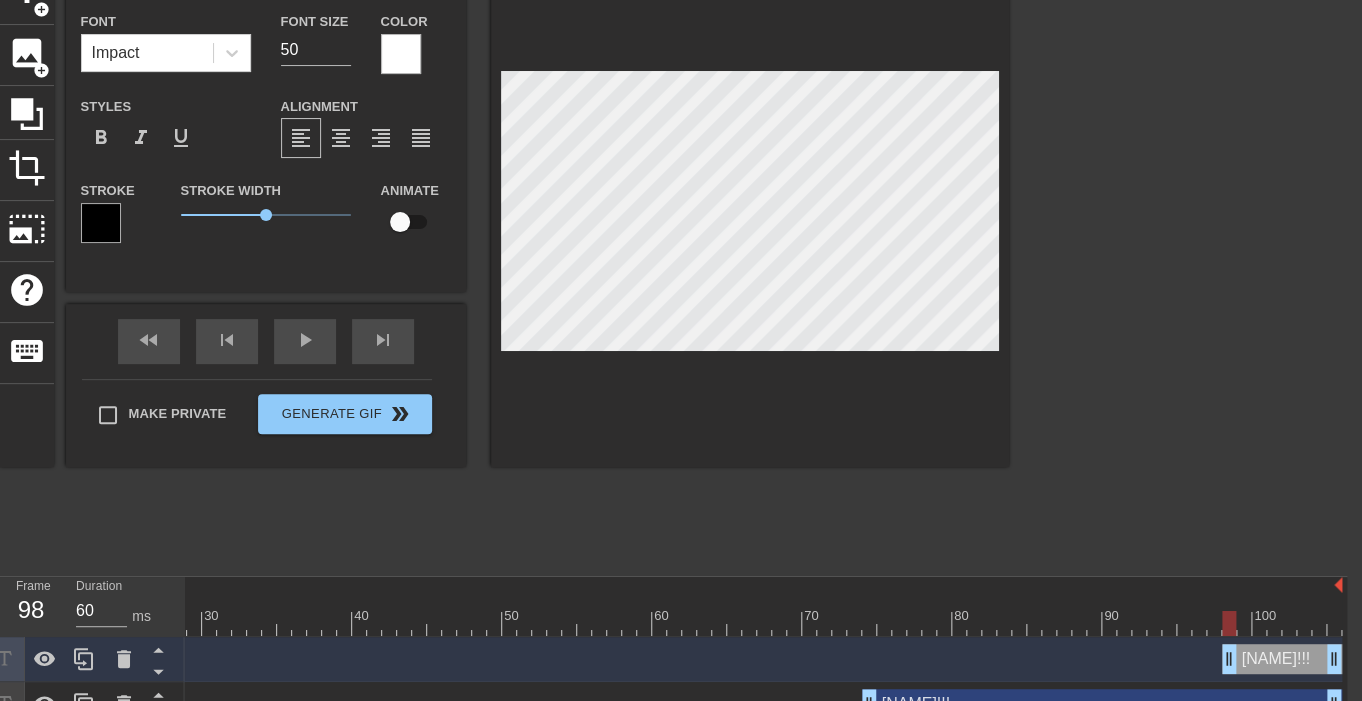 drag, startPoint x: 1079, startPoint y: 661, endPoint x: 1228, endPoint y: 666, distance: 149.08386 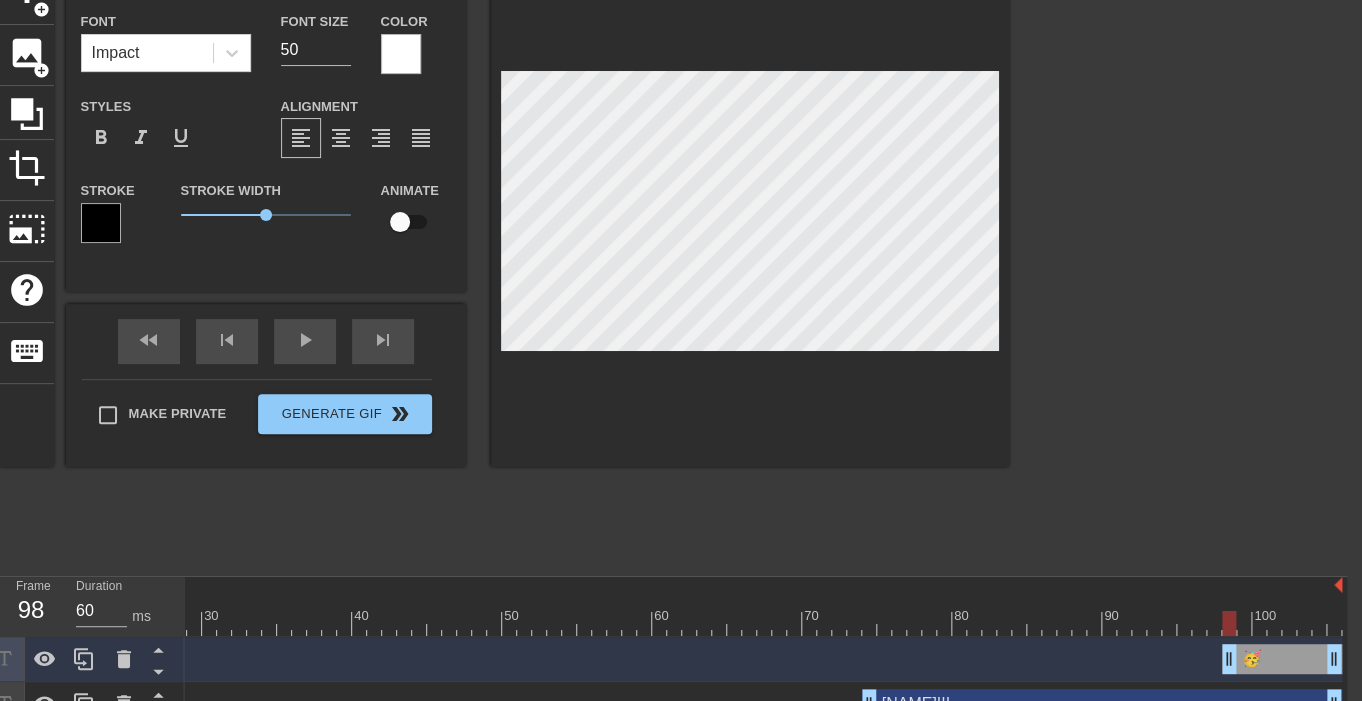 scroll, scrollTop: 0, scrollLeft: 0, axis: both 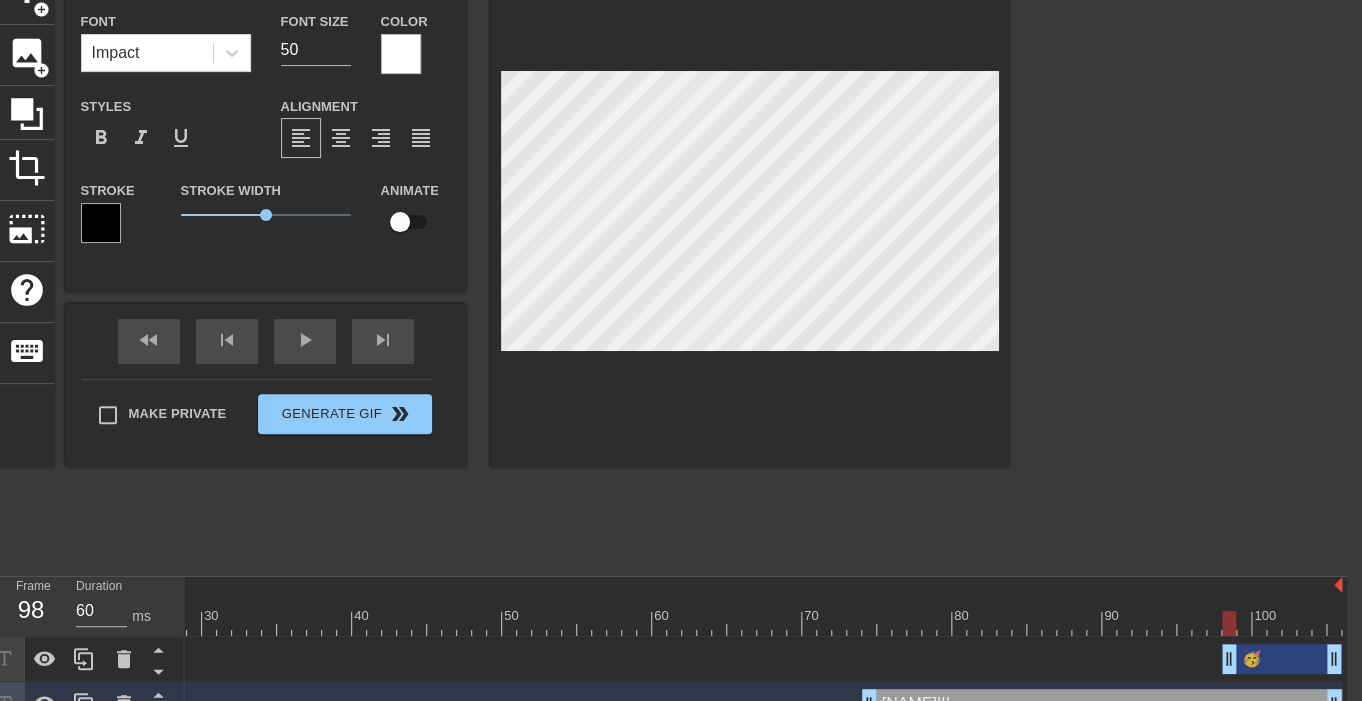 type on "HAPPY" 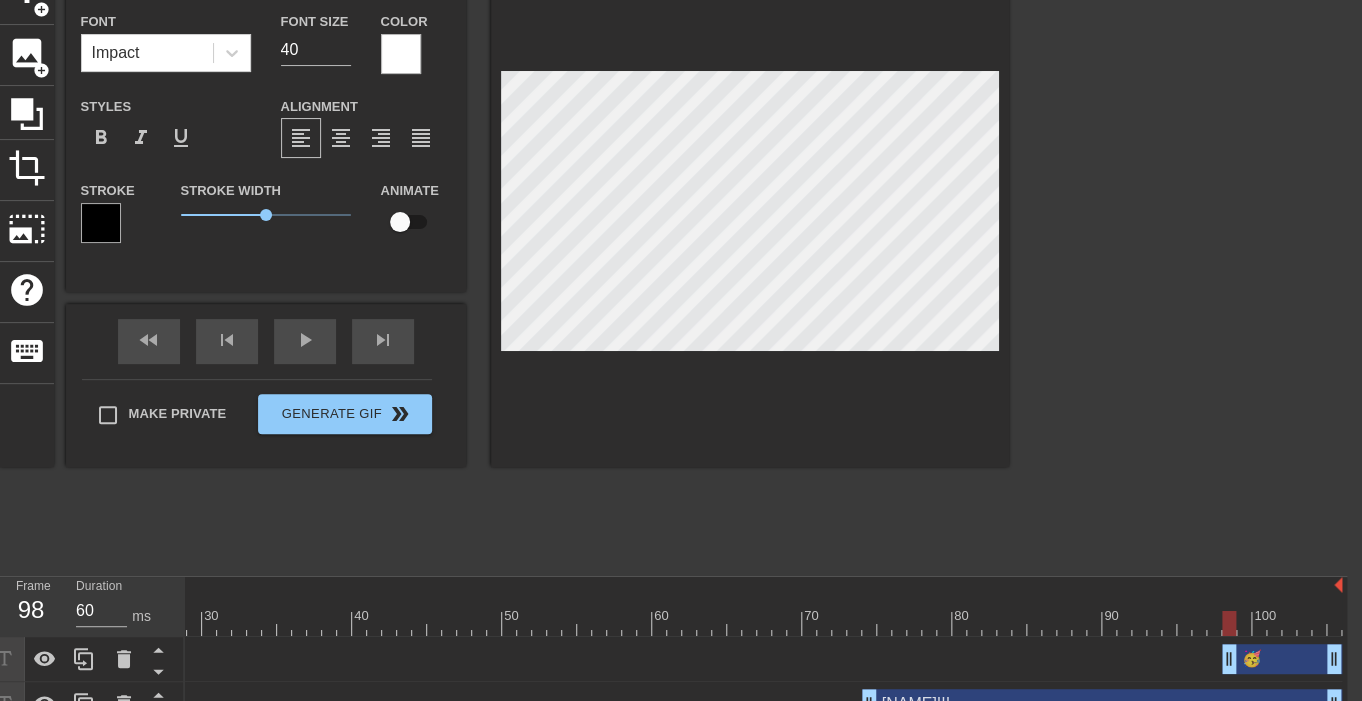 type on "🥳" 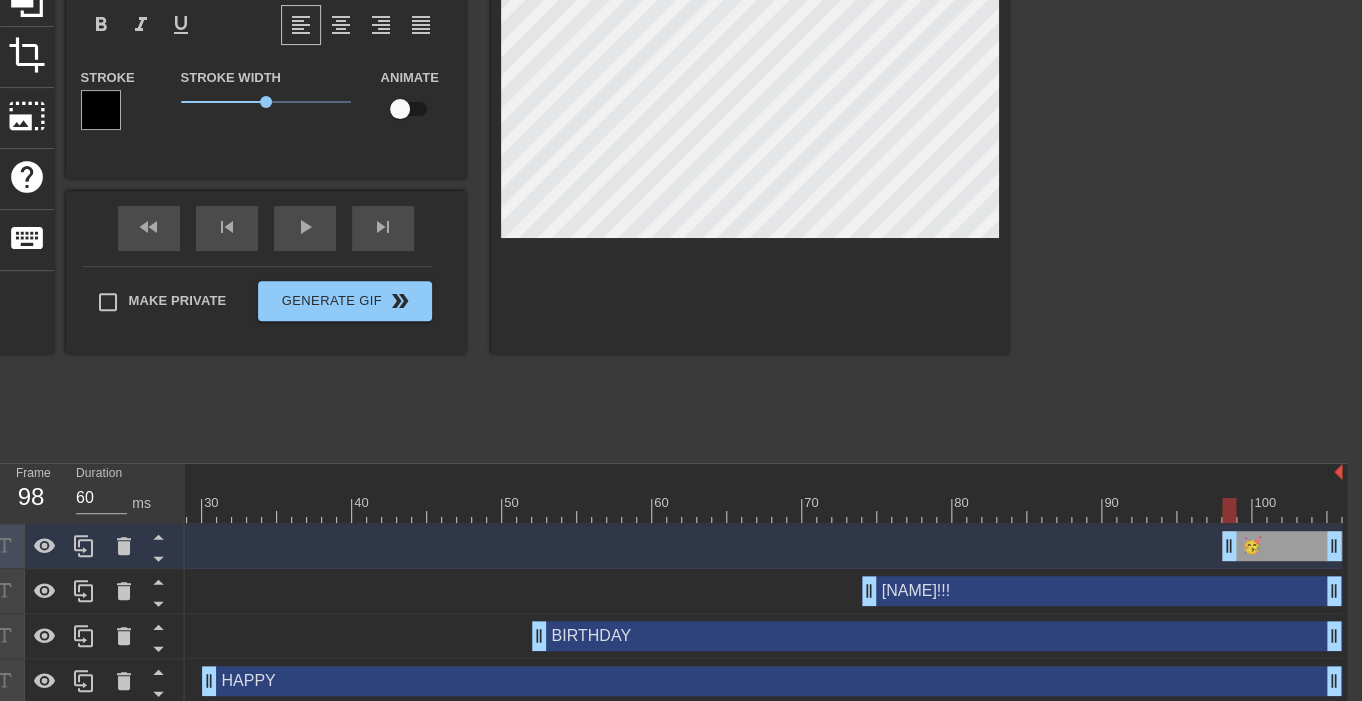 scroll, scrollTop: 173, scrollLeft: 15, axis: both 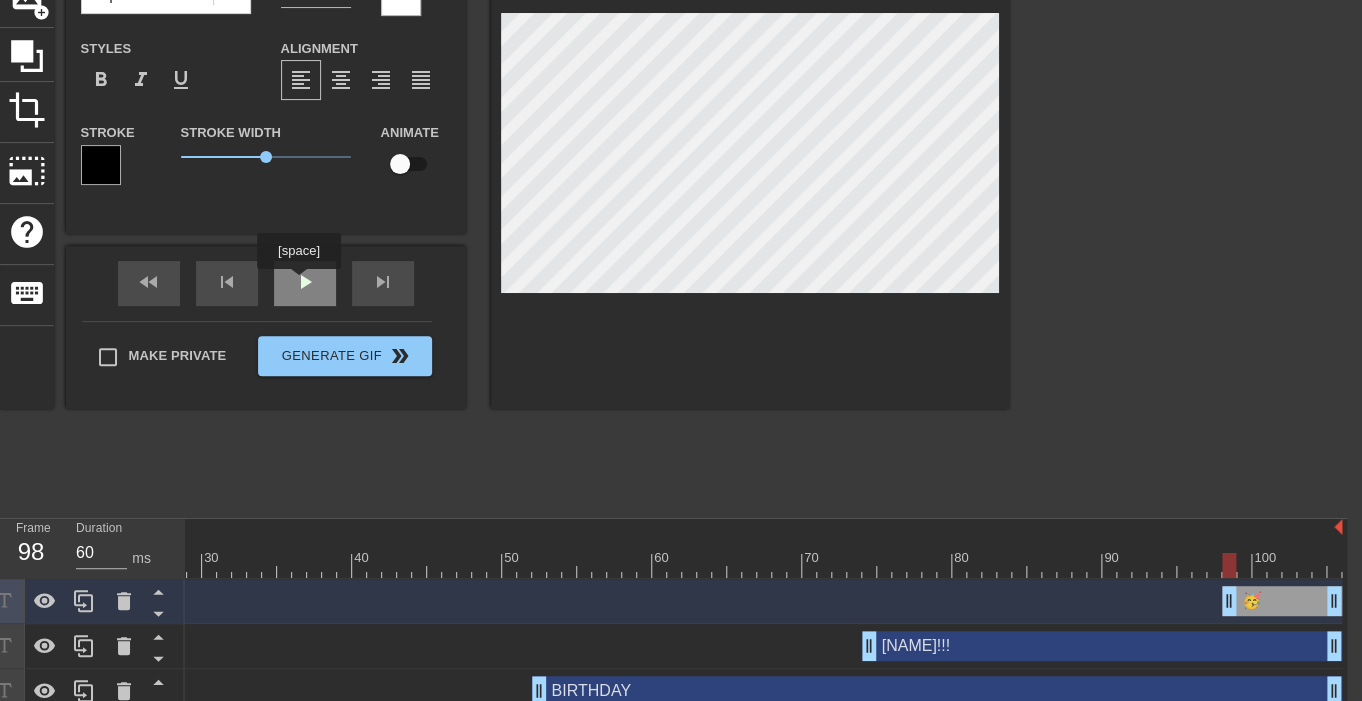 click on "play_arrow" at bounding box center [305, 283] 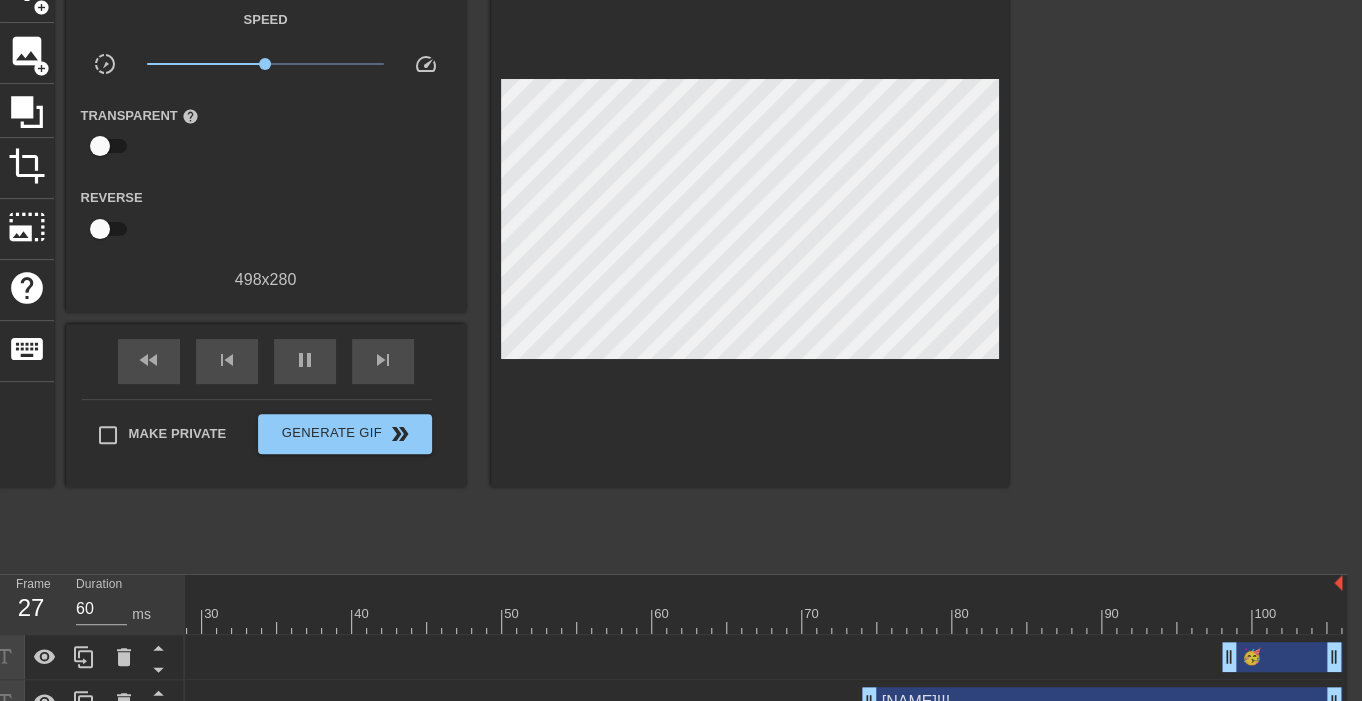 scroll, scrollTop: 104, scrollLeft: 15, axis: both 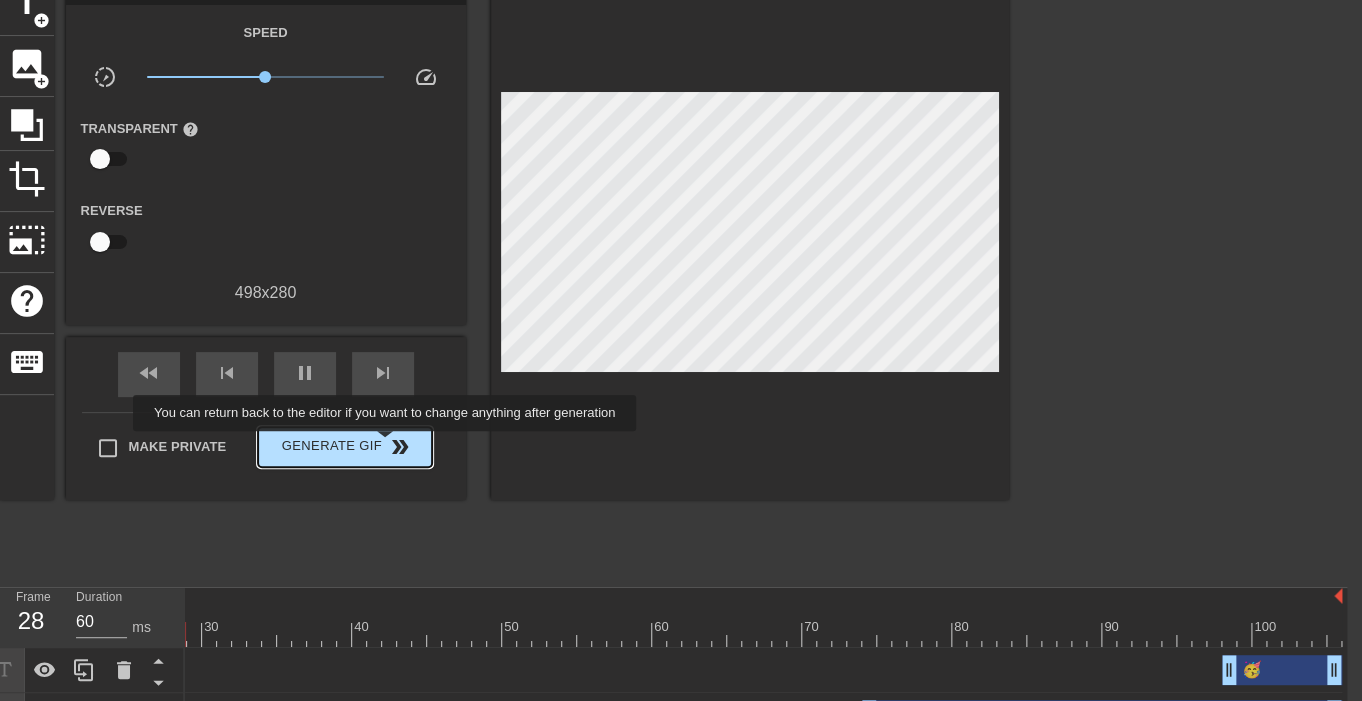 click on "double_arrow" at bounding box center (400, 447) 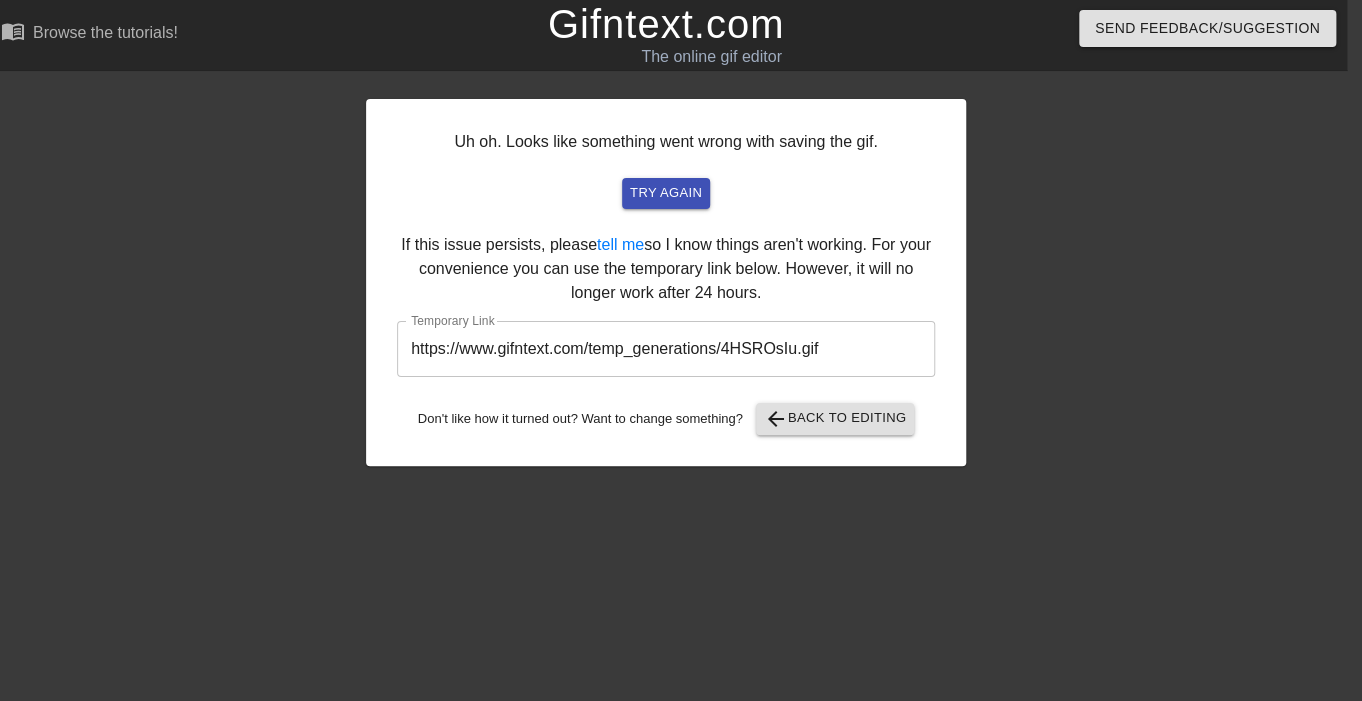 click on "https://www.gifntext.com/temp_generations/4HSROsIu.gif" at bounding box center (666, 349) 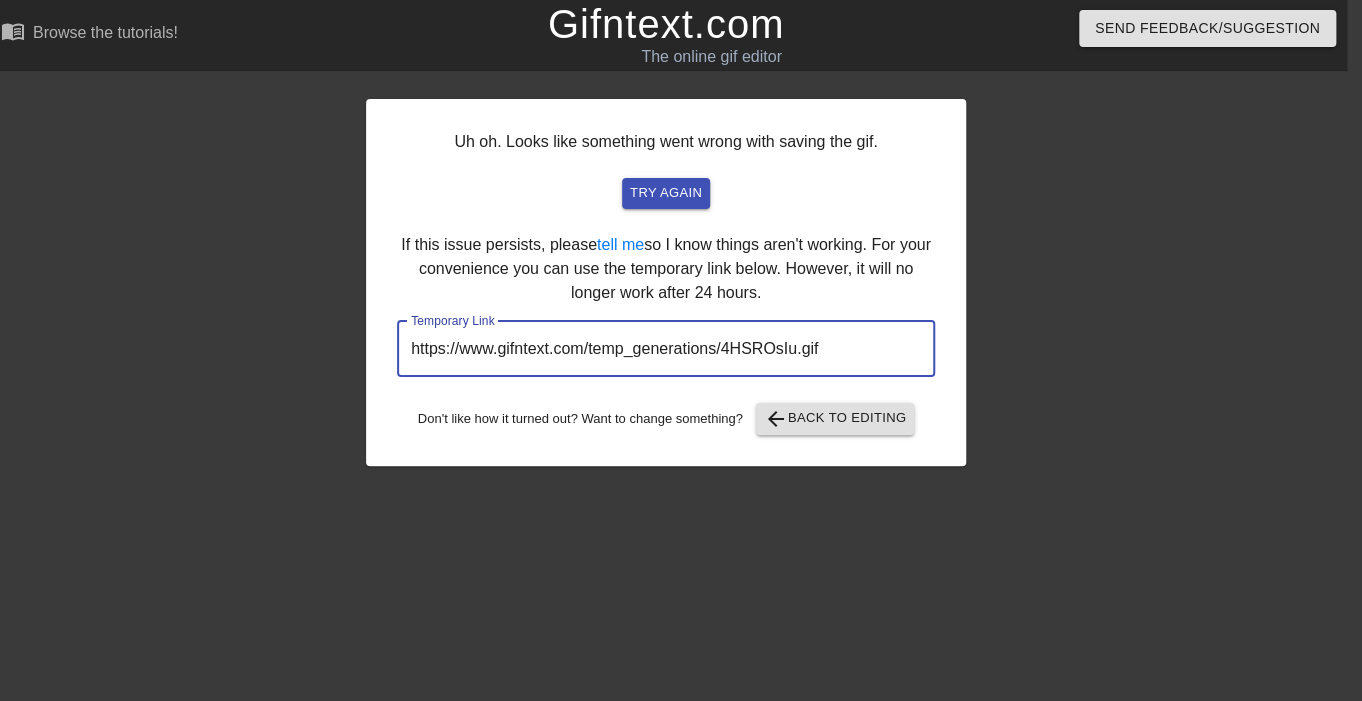 click on "https://www.gifntext.com/temp_generations/4HSROsIu.gif" at bounding box center (666, 349) 